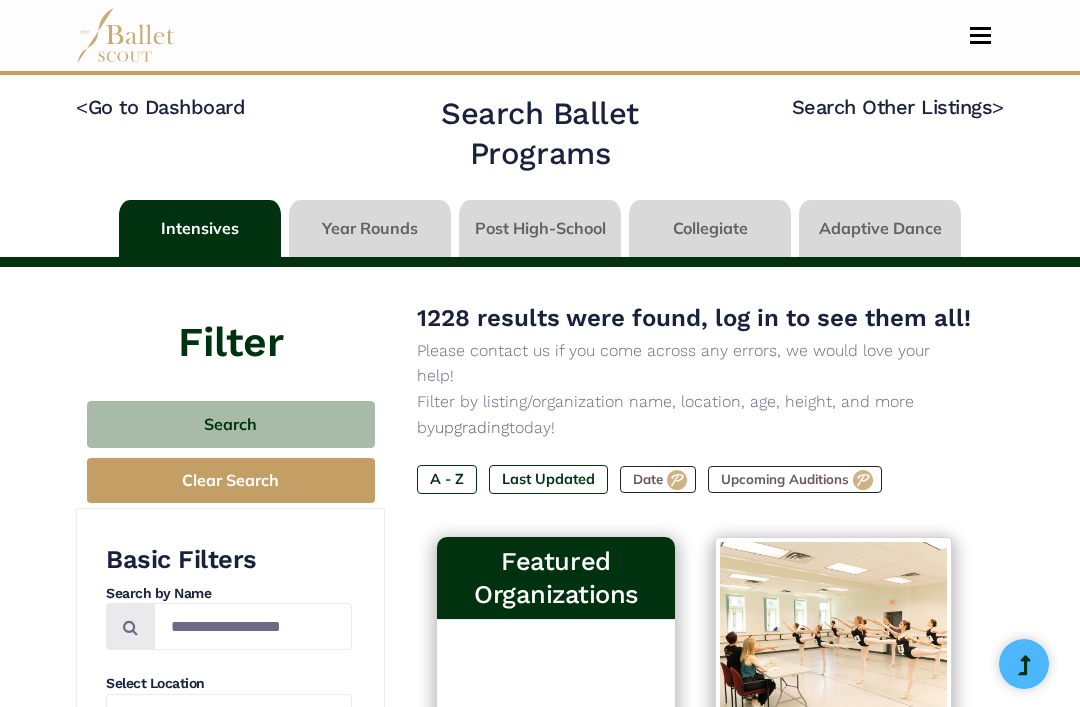scroll, scrollTop: 0, scrollLeft: 0, axis: both 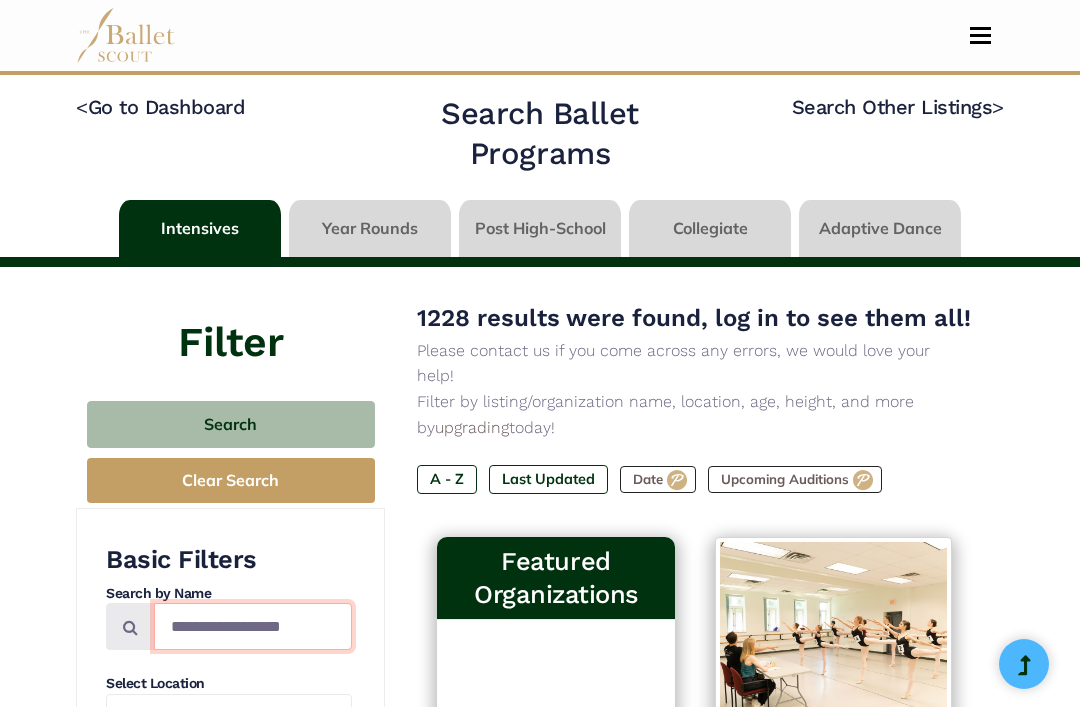 click at bounding box center [253, 626] 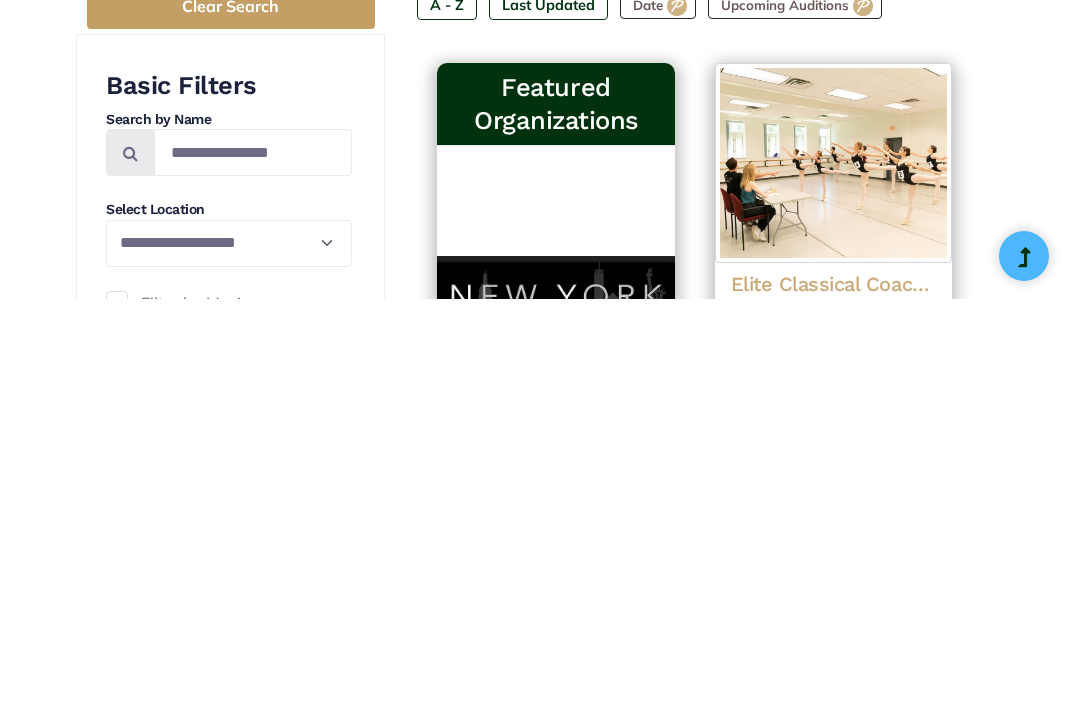 scroll, scrollTop: 475, scrollLeft: 0, axis: vertical 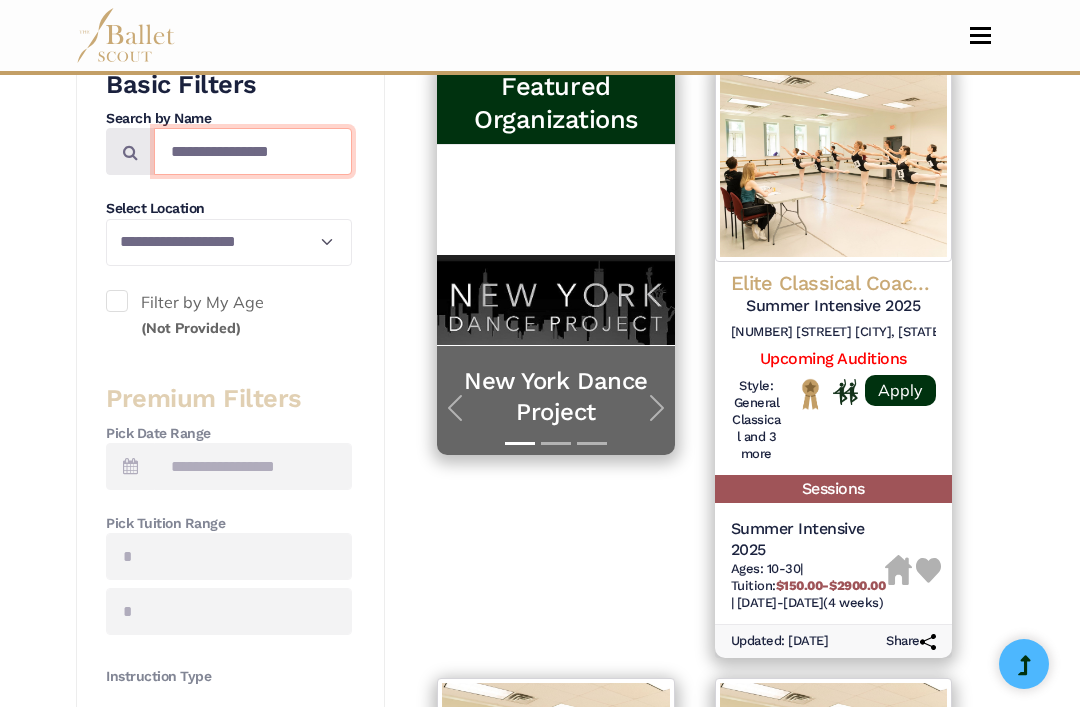 type on "**********" 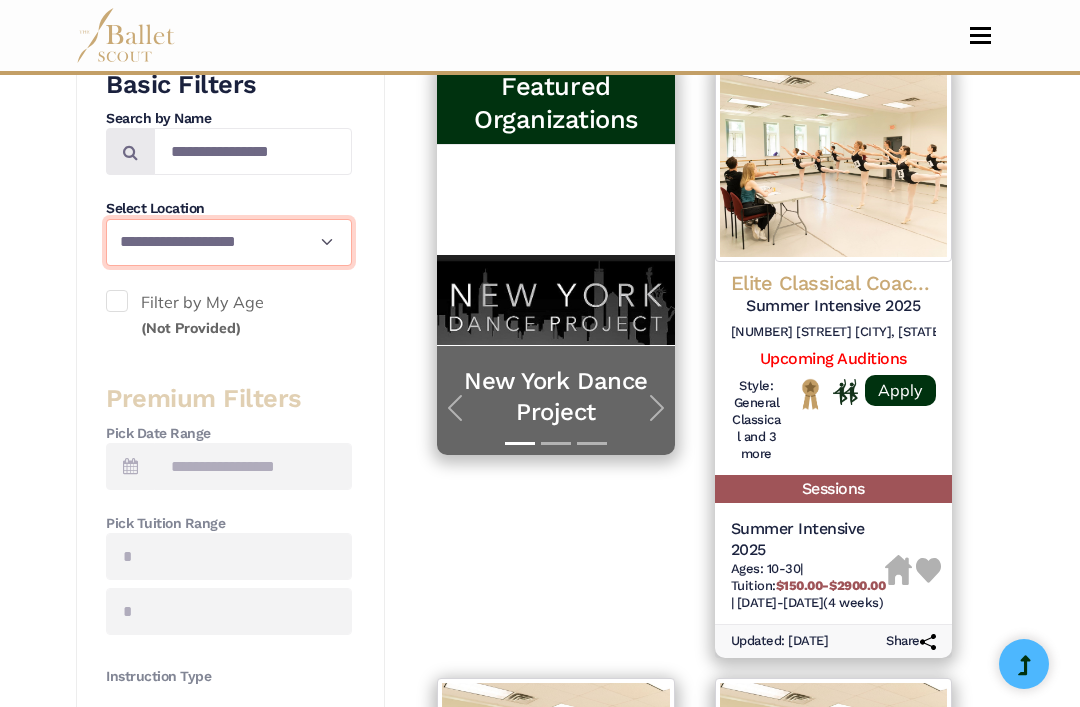 click on "**********" at bounding box center (229, 242) 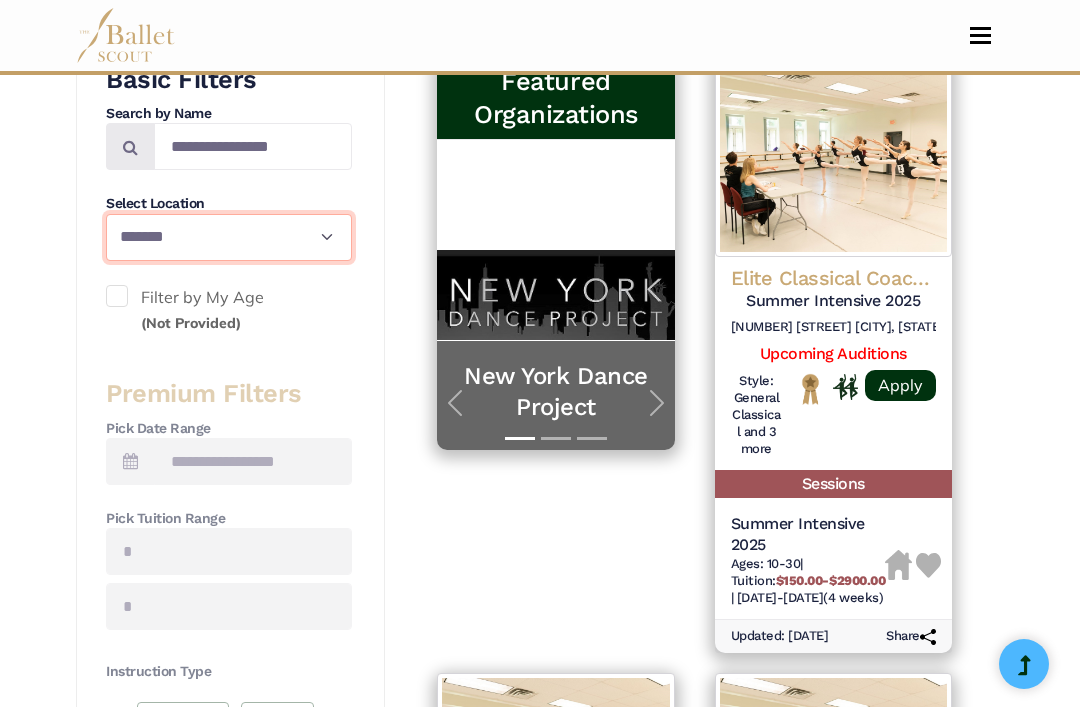 select on "**" 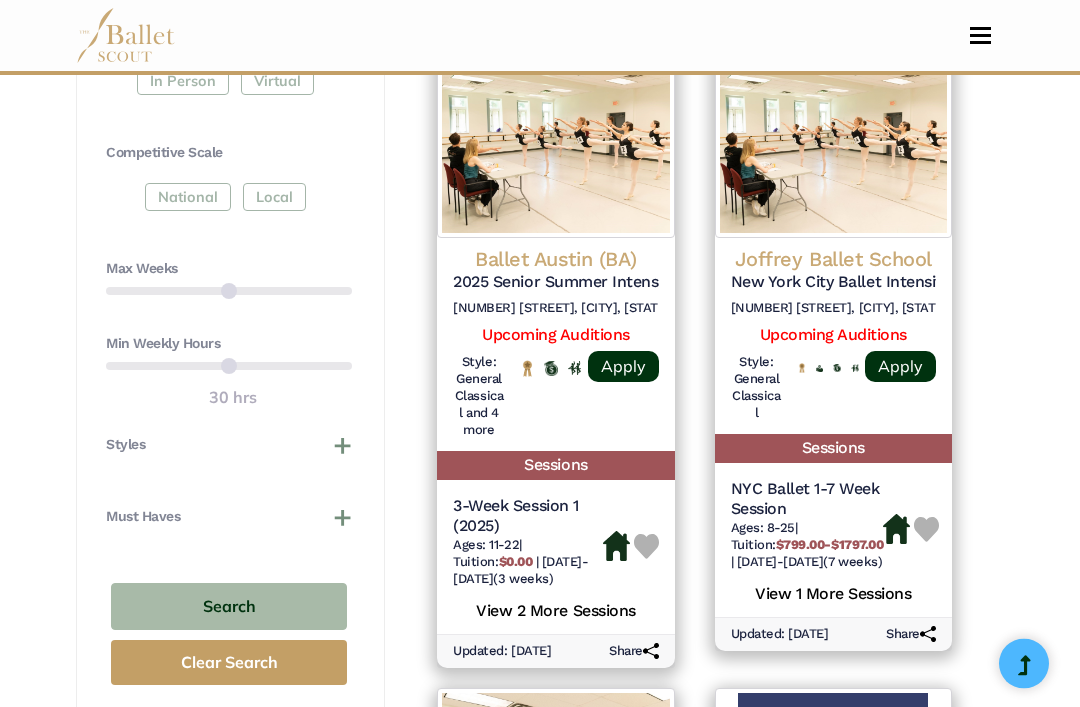 scroll, scrollTop: 1115, scrollLeft: 0, axis: vertical 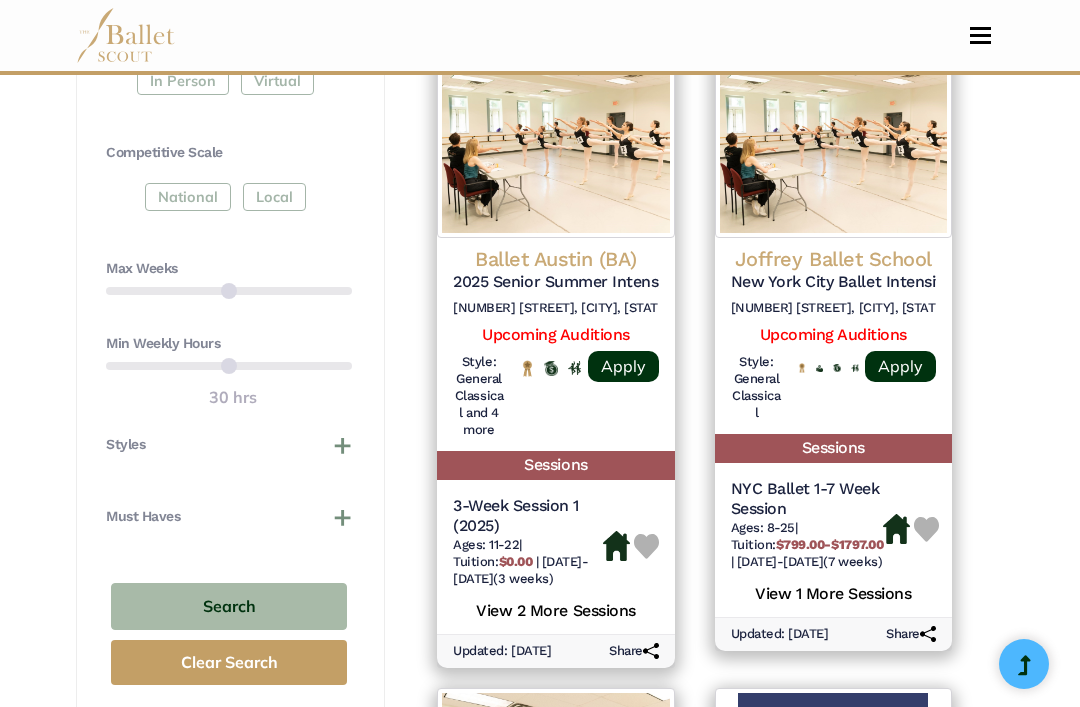 click on "Search" at bounding box center [229, 606] 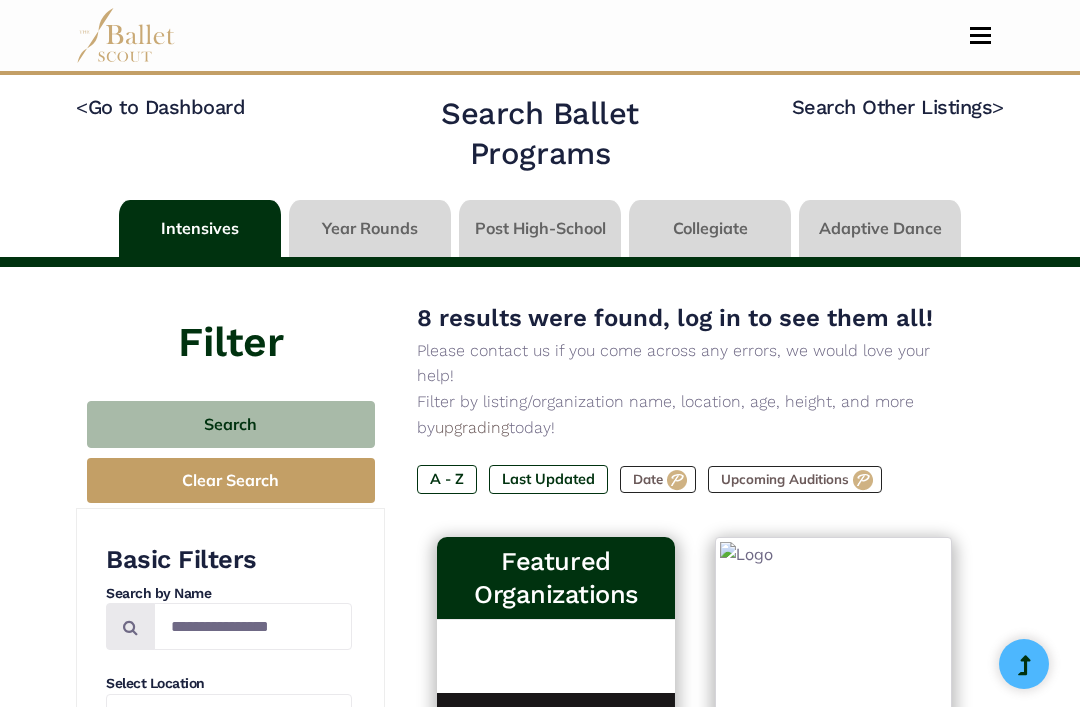 select on "**" 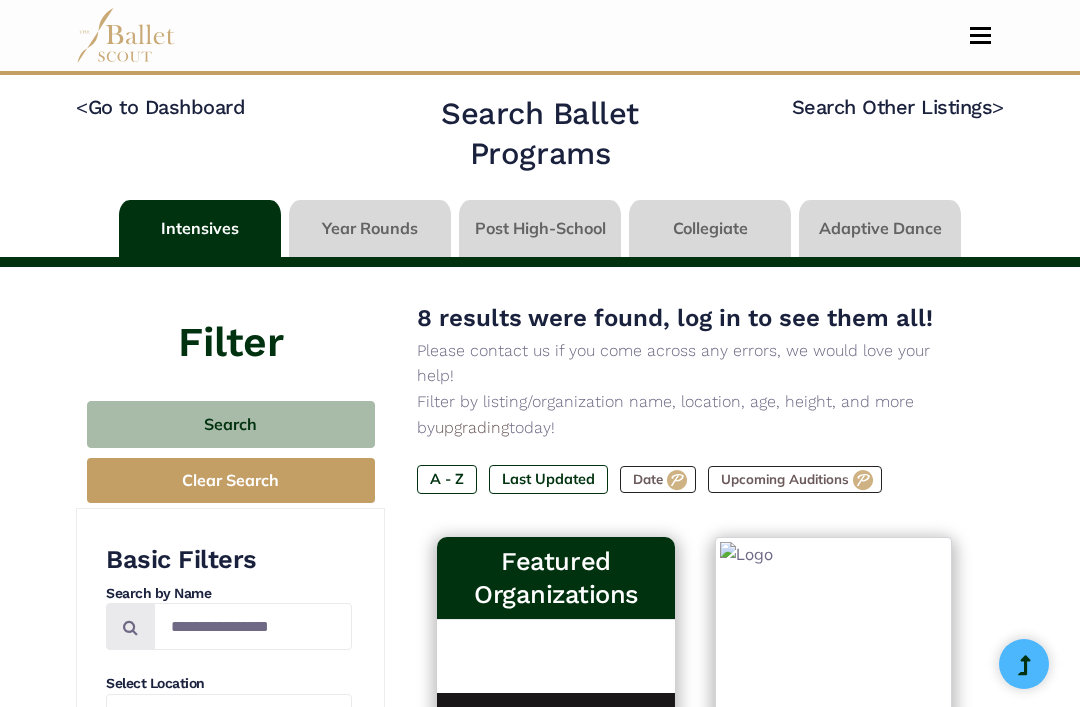 scroll, scrollTop: 0, scrollLeft: 0, axis: both 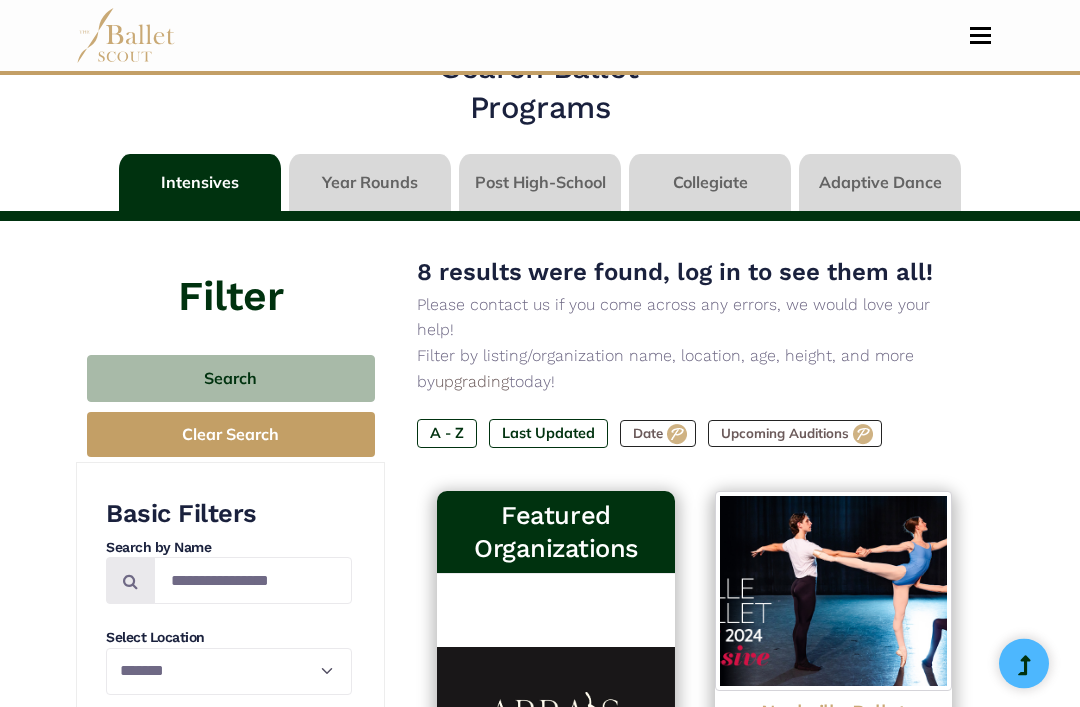 select on "**" 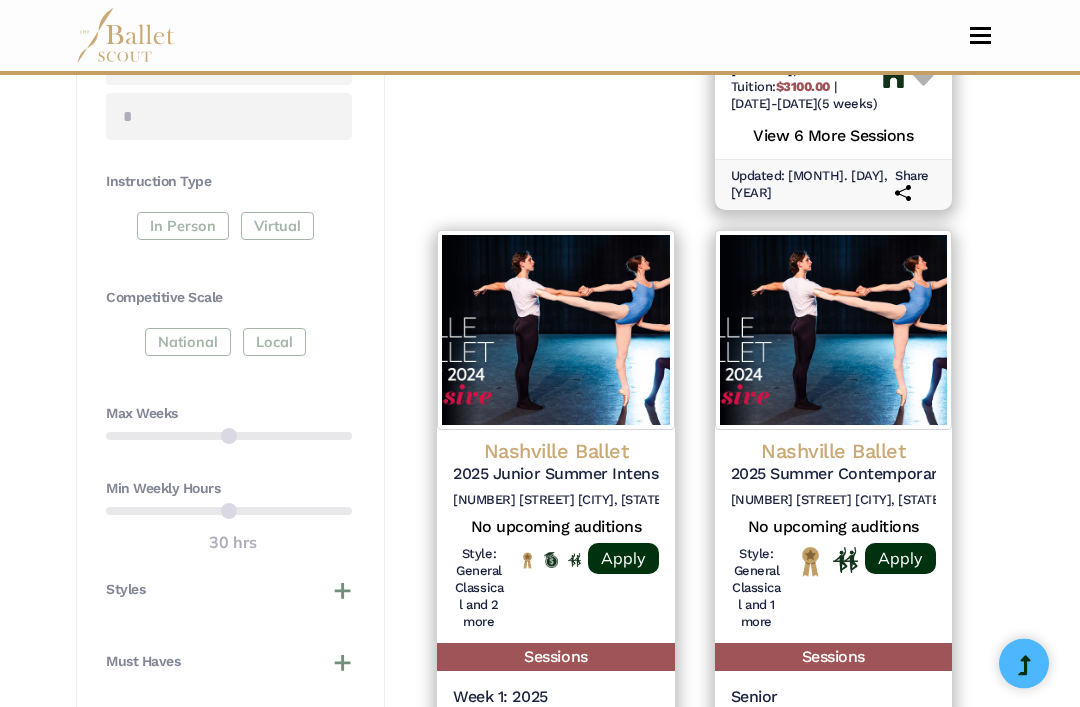 scroll, scrollTop: 970, scrollLeft: 0, axis: vertical 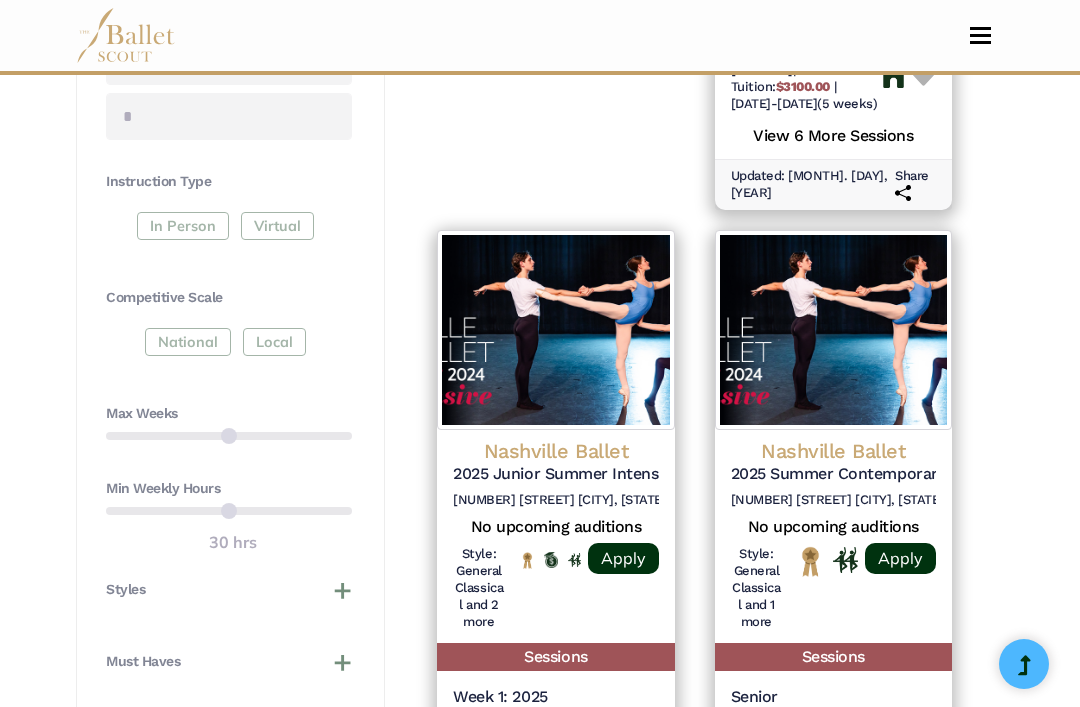click on "2025 Summer Contemporary Intensive" at bounding box center [833, -189] 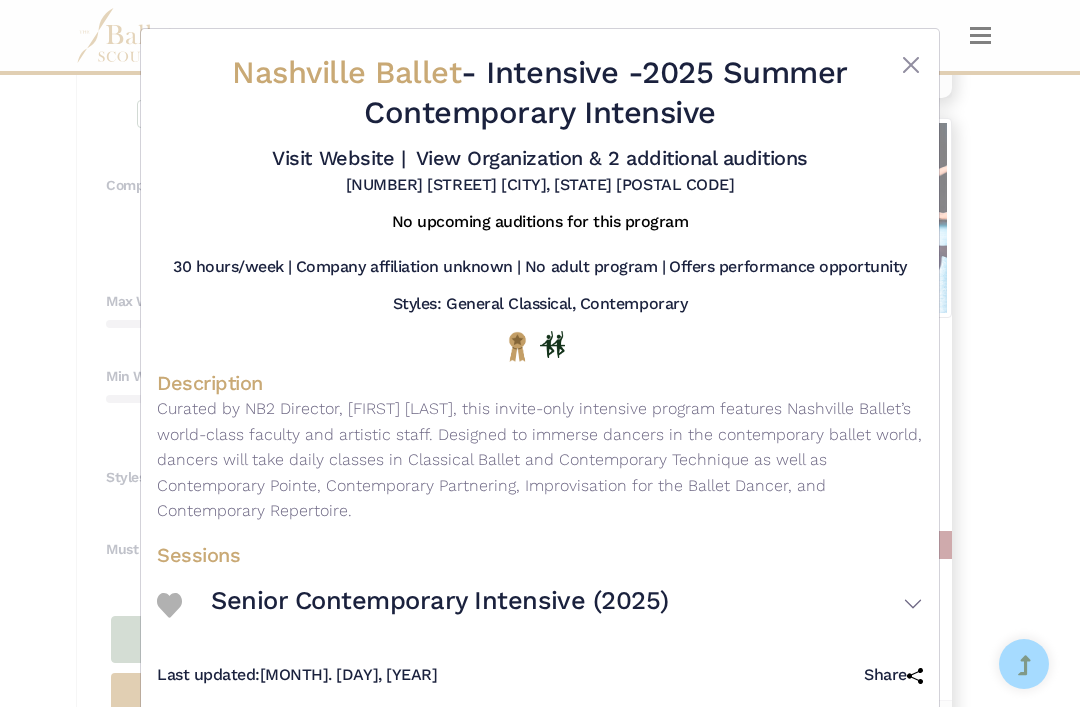 scroll, scrollTop: 1076, scrollLeft: 0, axis: vertical 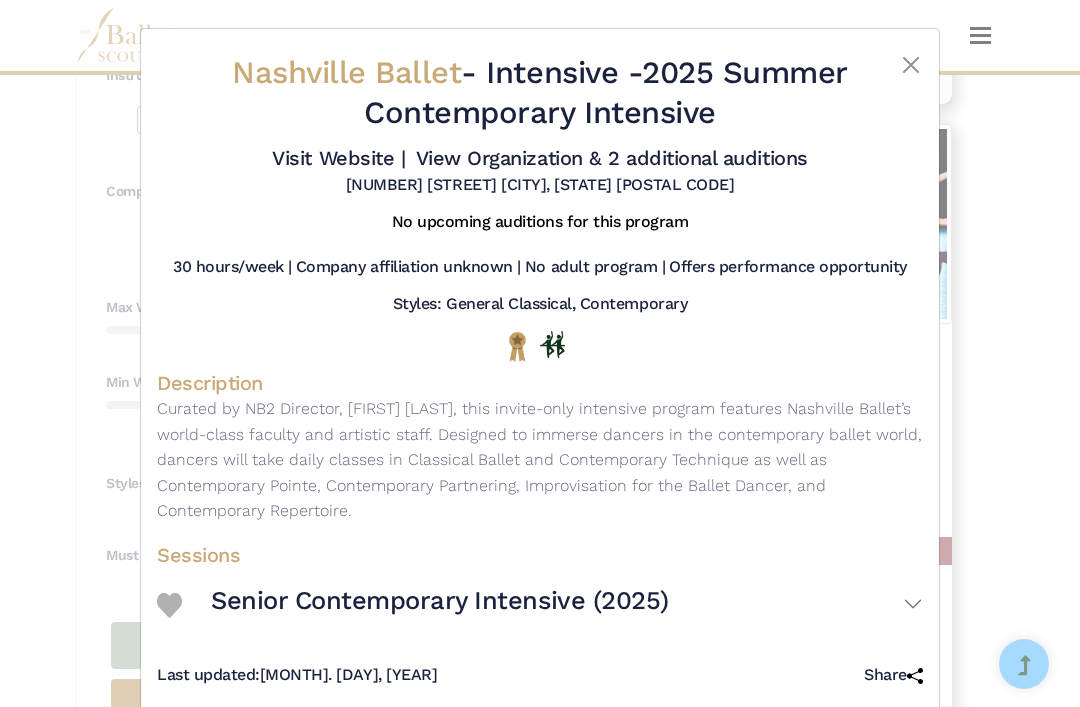 click at bounding box center (911, 65) 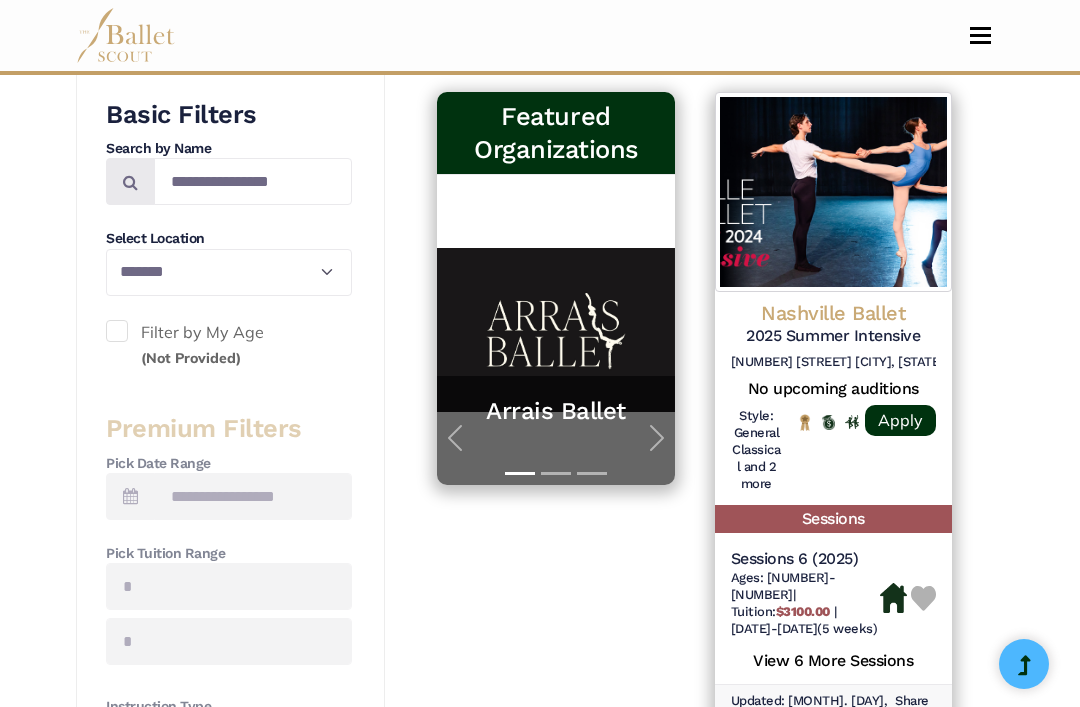 select on "**" 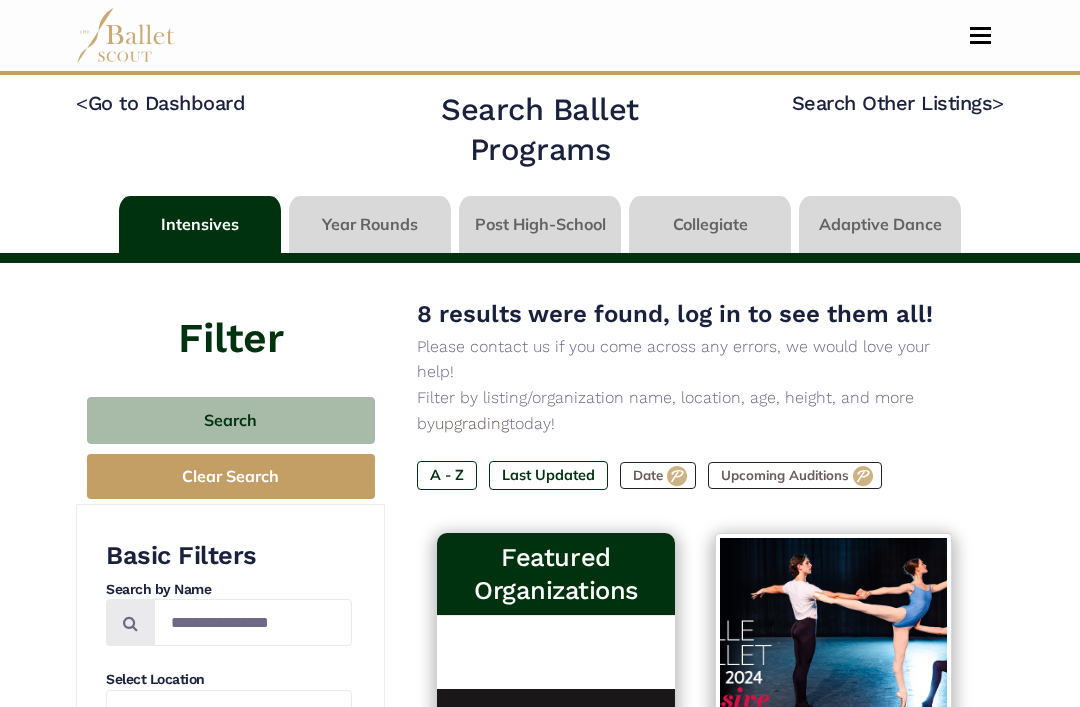 scroll, scrollTop: 0, scrollLeft: 0, axis: both 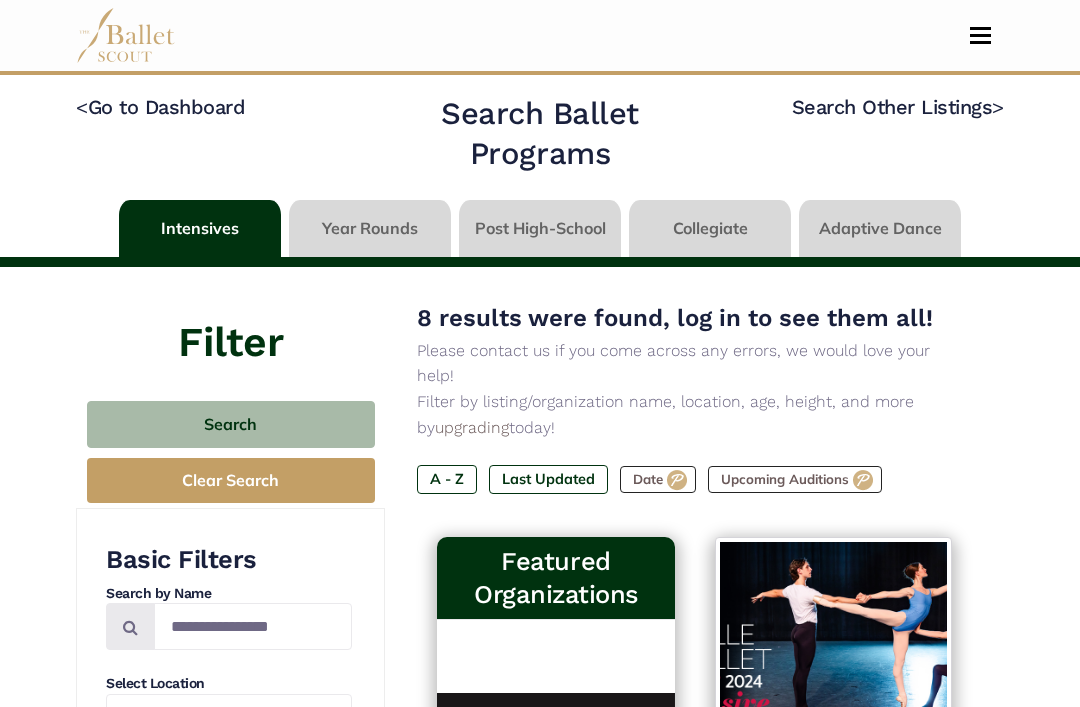 click on "Search" at bounding box center [231, 424] 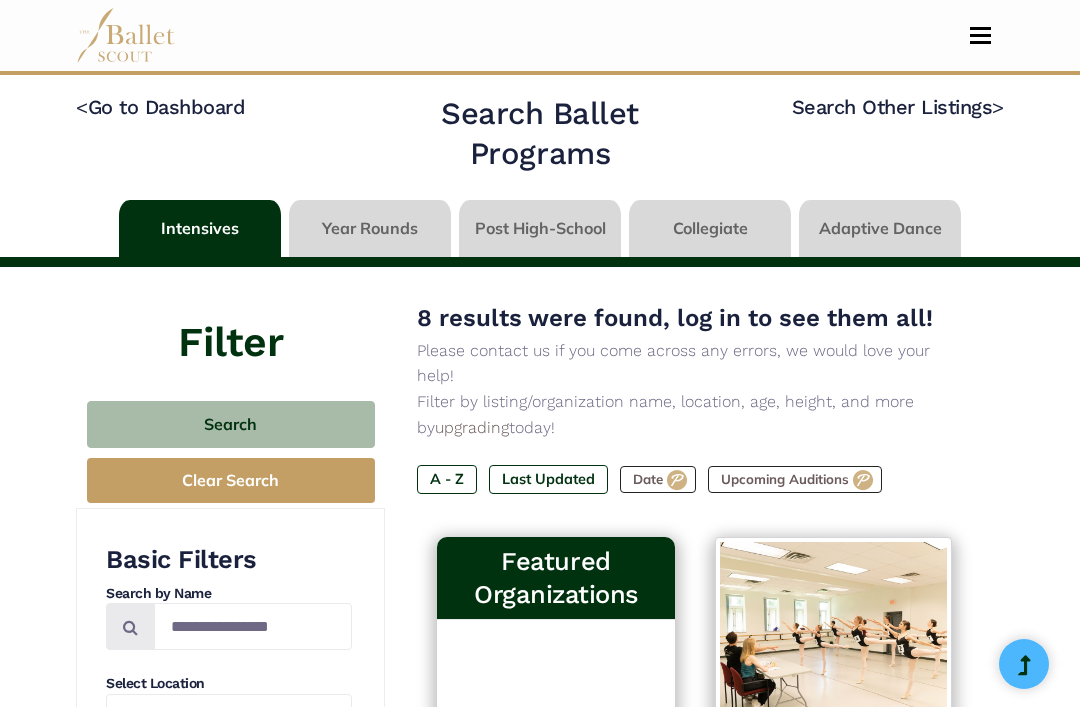 select on "**" 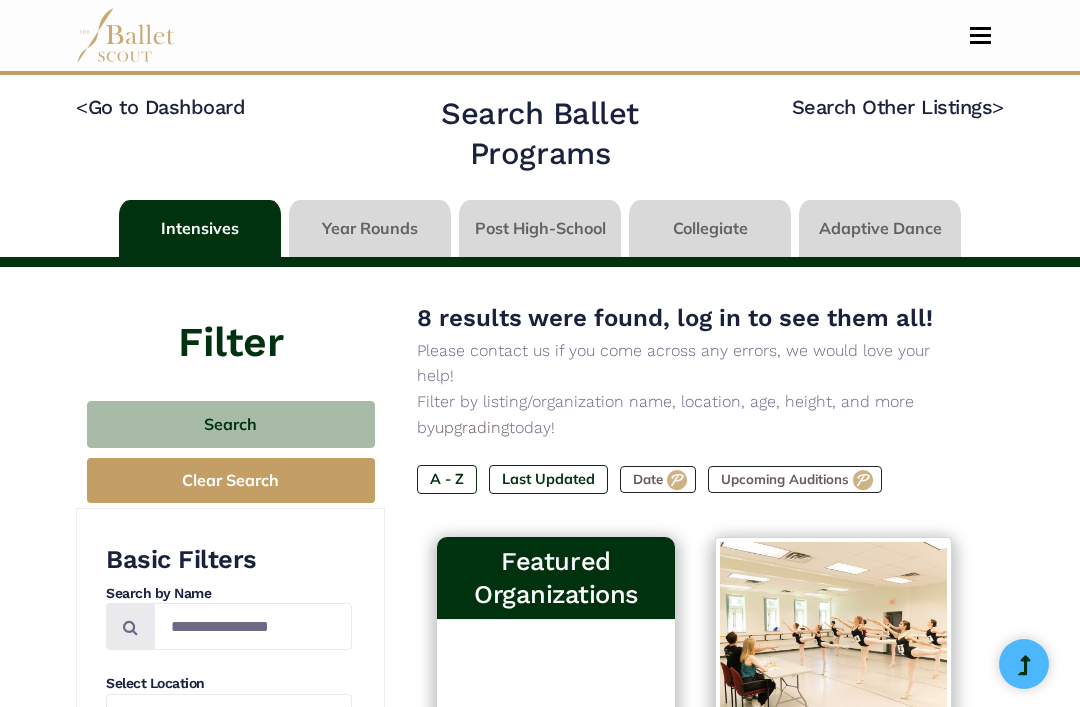 scroll, scrollTop: 0, scrollLeft: 0, axis: both 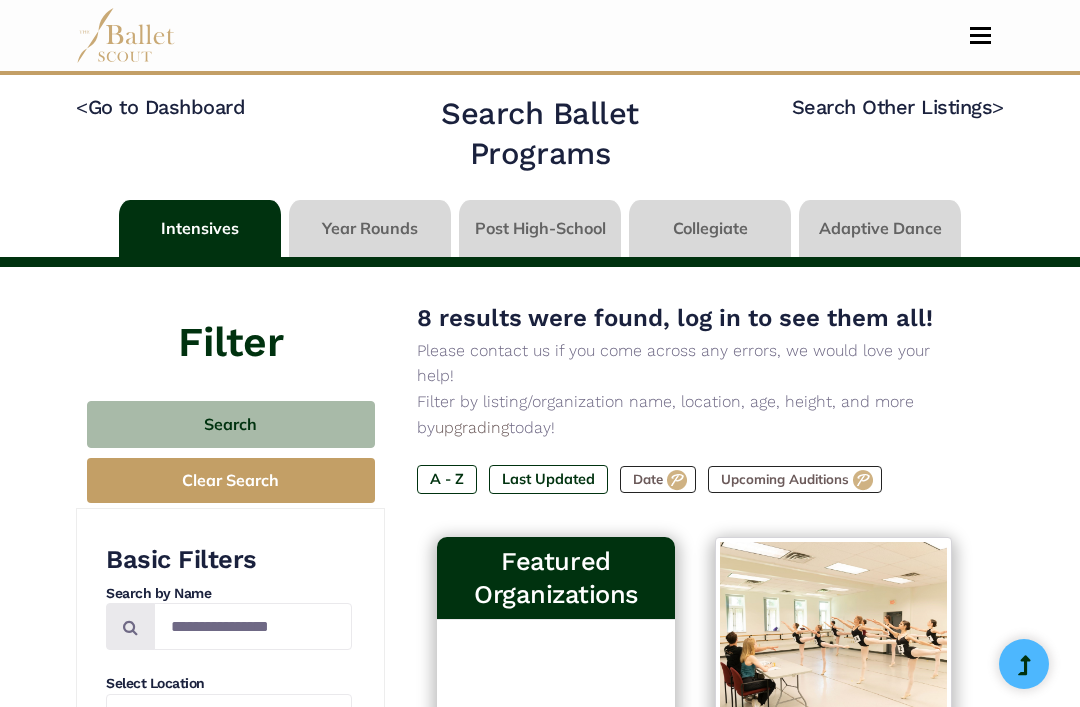 click on "Clear Search" at bounding box center (231, 480) 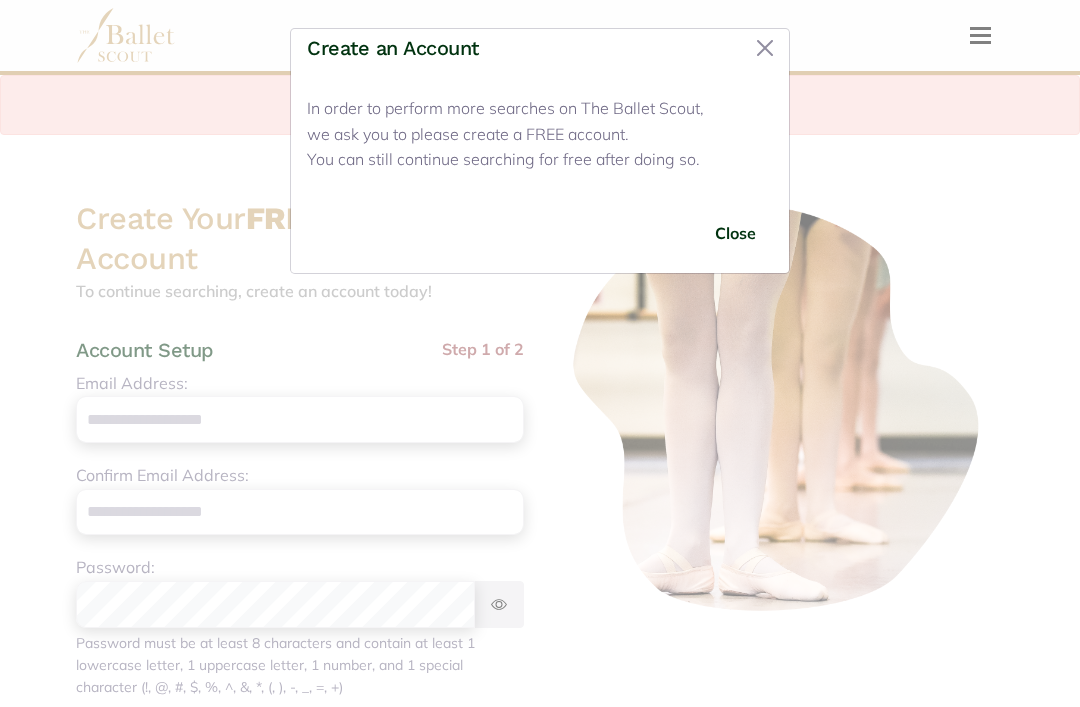 scroll, scrollTop: 0, scrollLeft: 0, axis: both 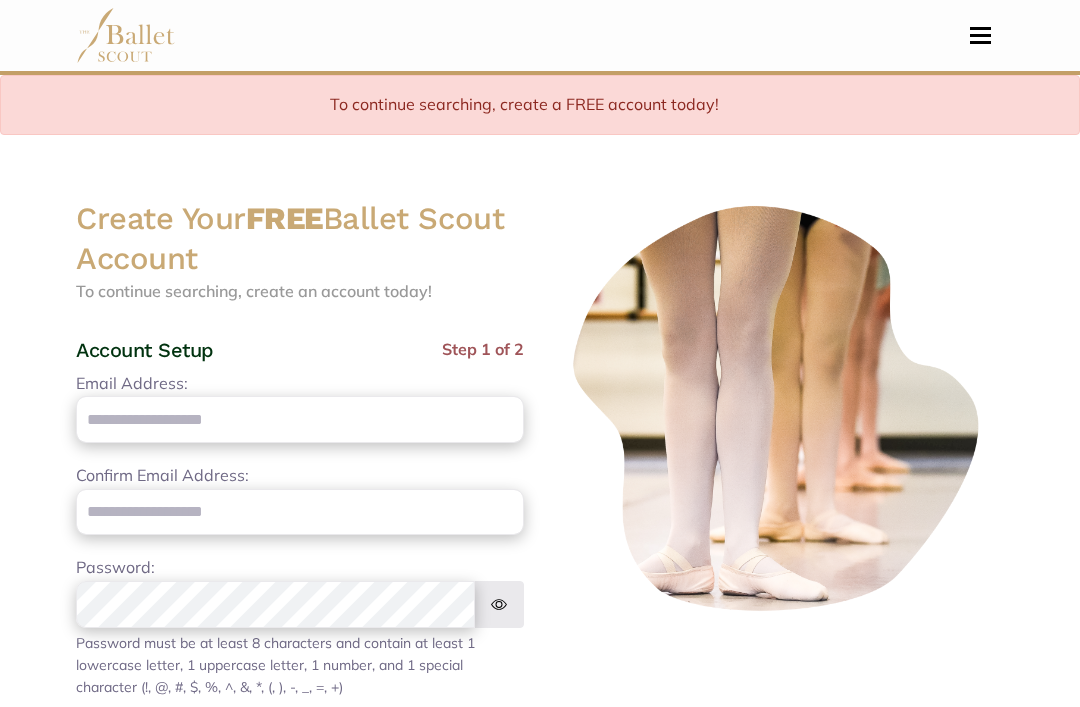 click at bounding box center (126, 35) 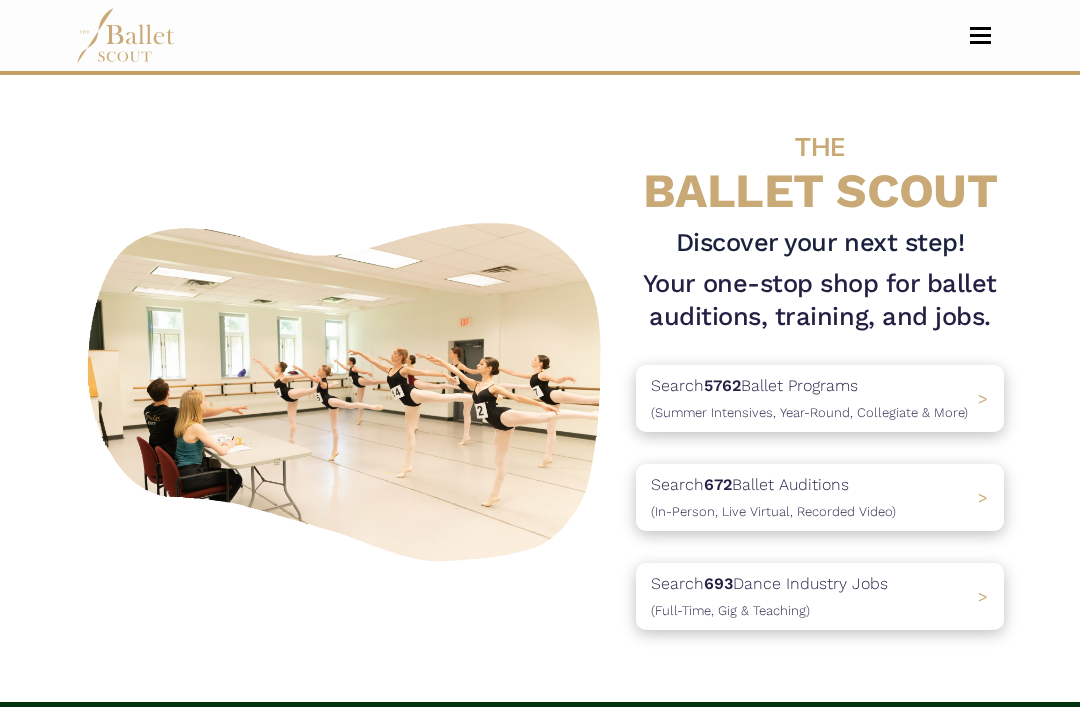 scroll, scrollTop: 0, scrollLeft: 0, axis: both 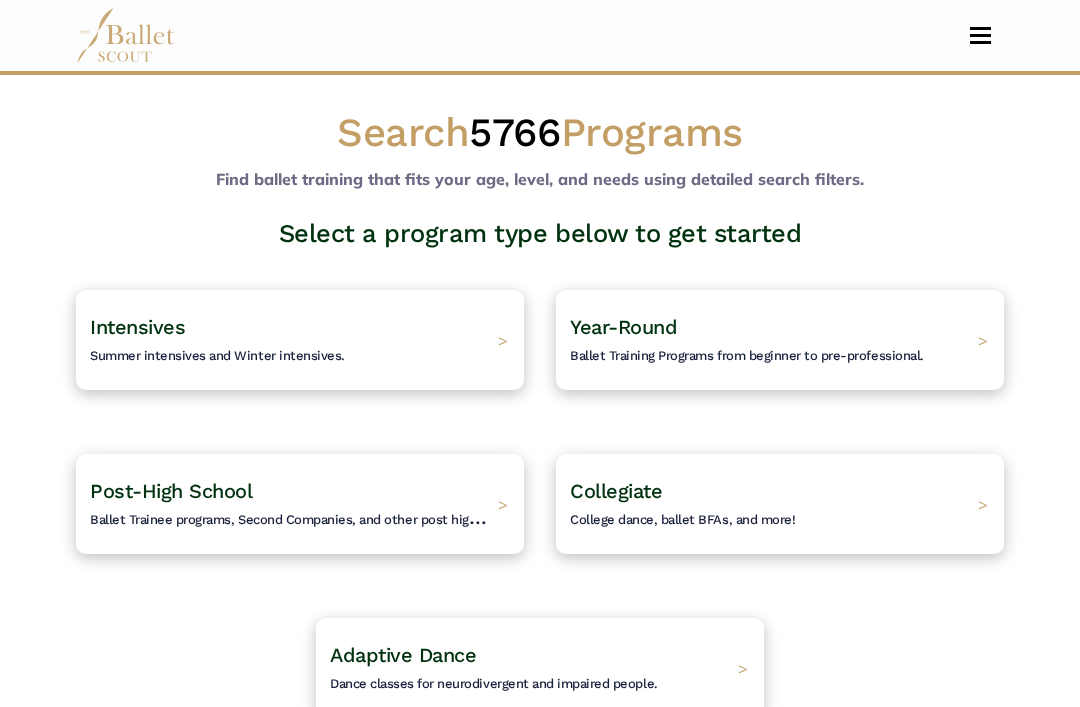 click on "Intensives Summer
intensives and Winter intensives.
>" at bounding box center (300, 340) 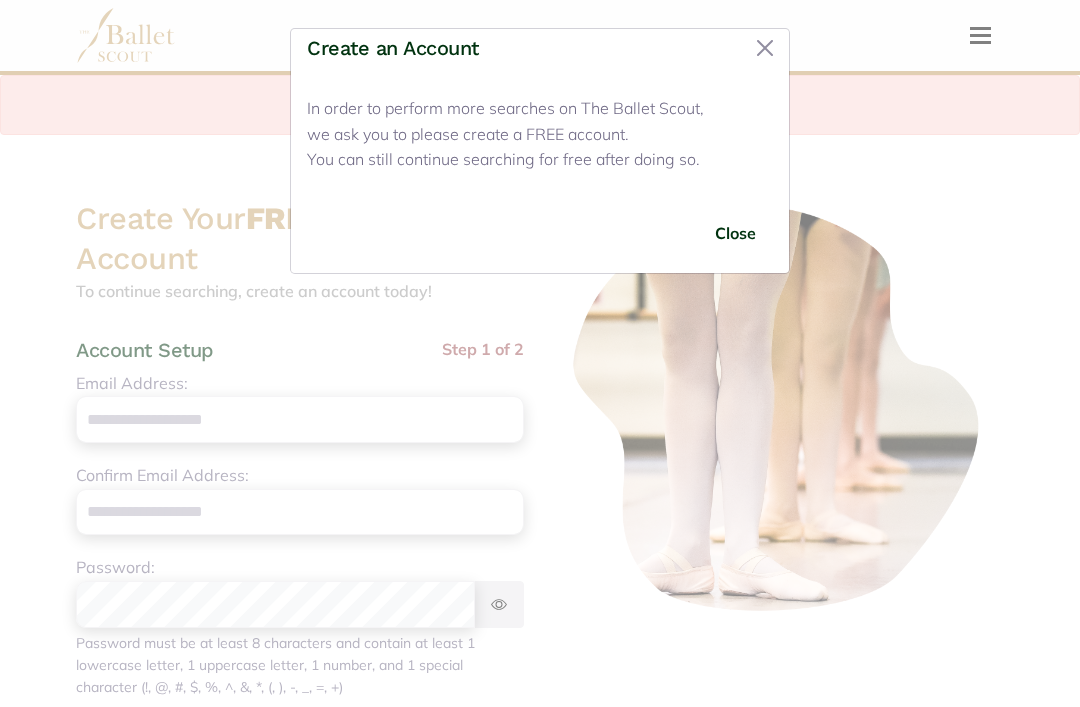 scroll, scrollTop: 0, scrollLeft: 0, axis: both 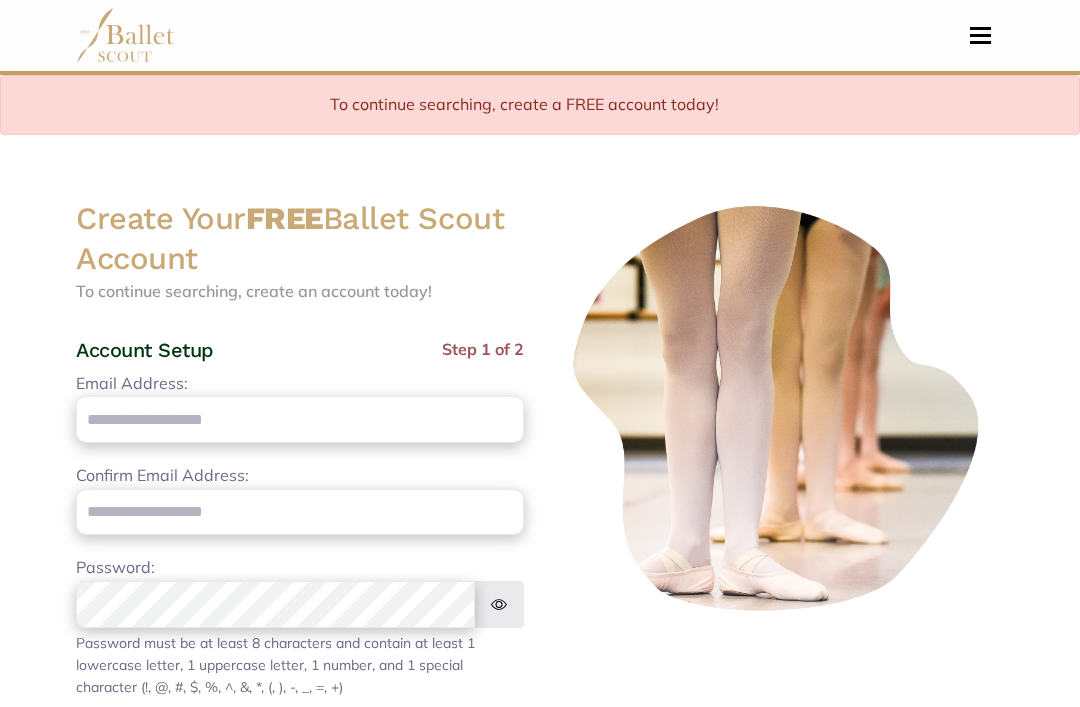click at bounding box center [980, 35] 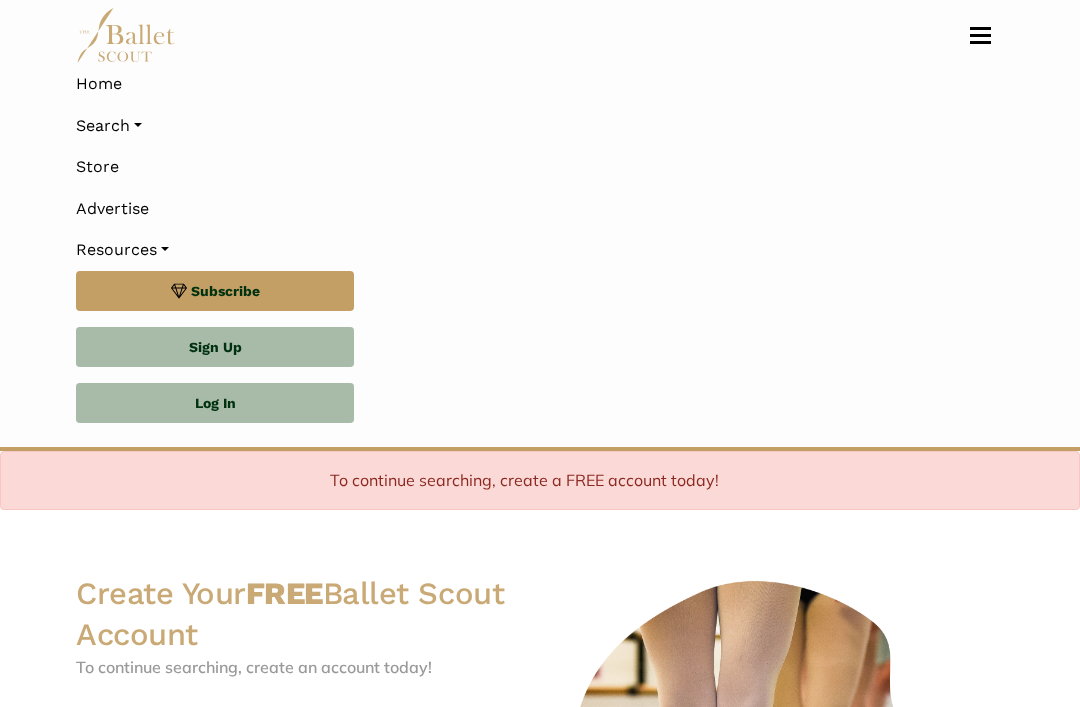 click on "Log In" at bounding box center [215, 403] 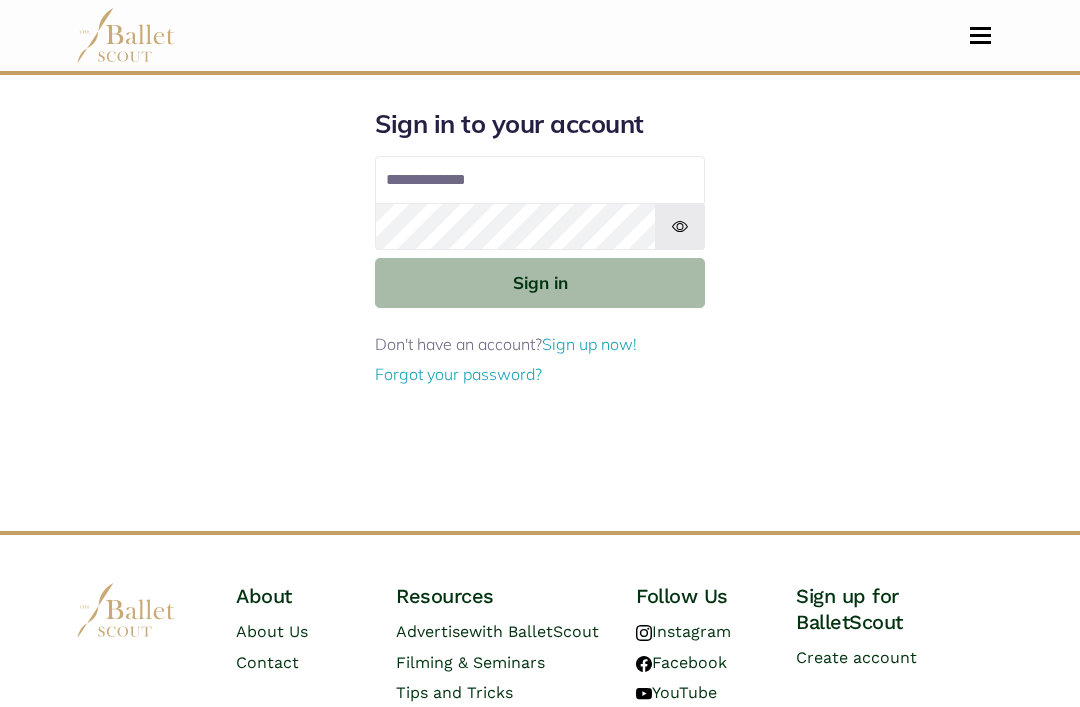 scroll, scrollTop: 0, scrollLeft: 0, axis: both 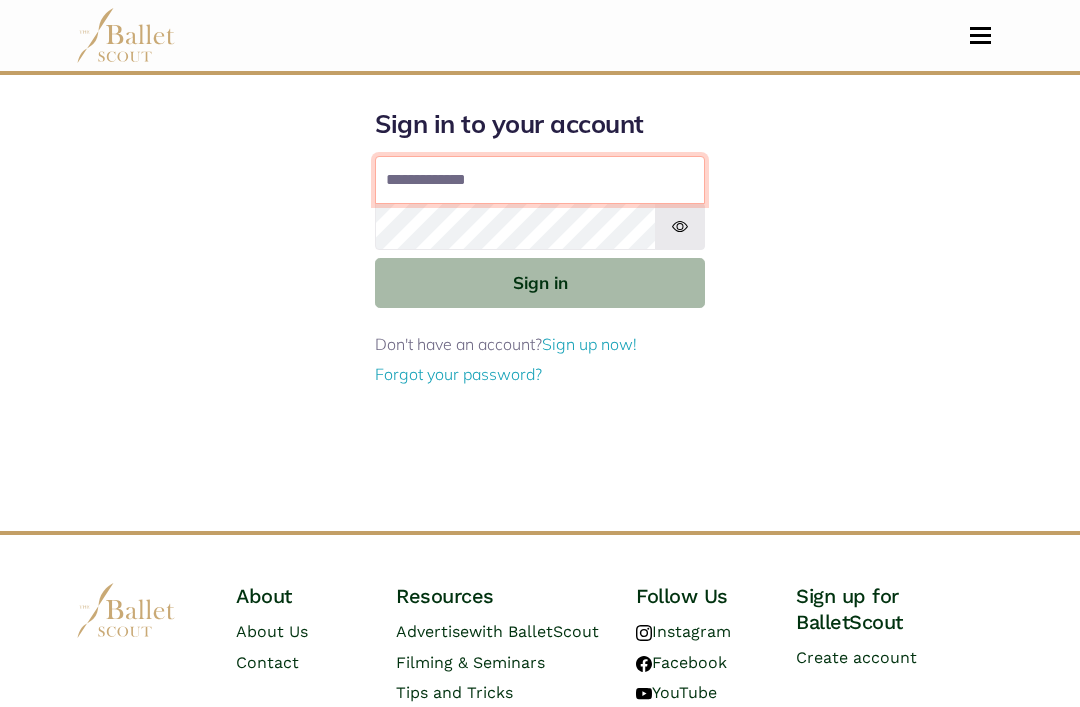 type on "**********" 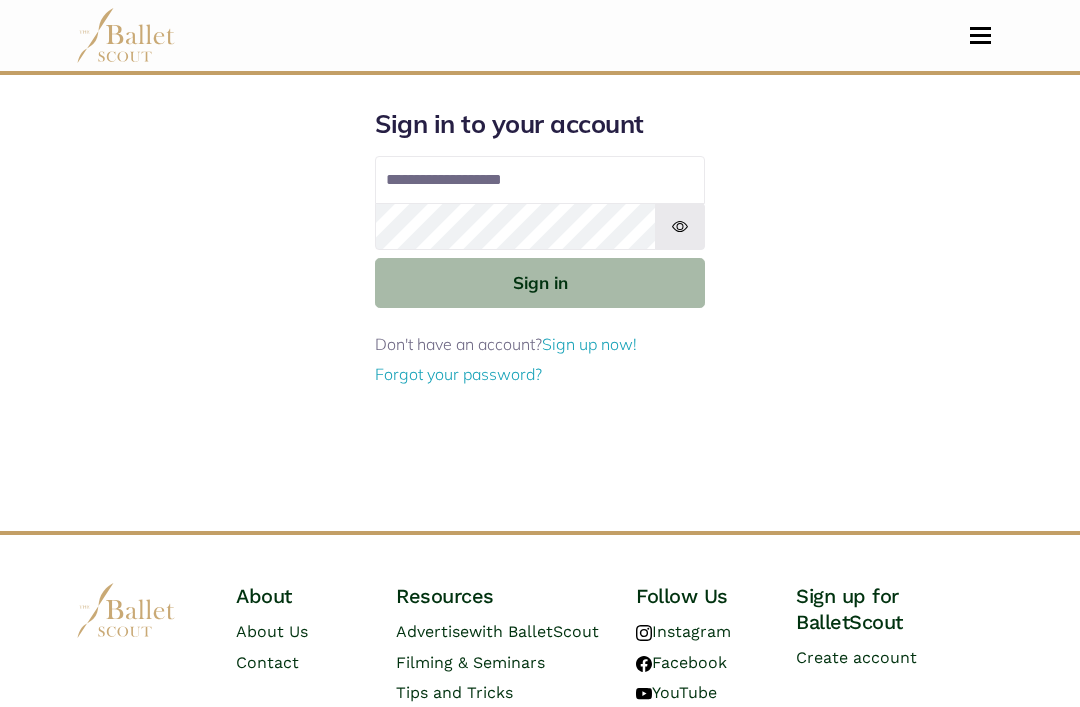 click on "Sign in" at bounding box center (540, 282) 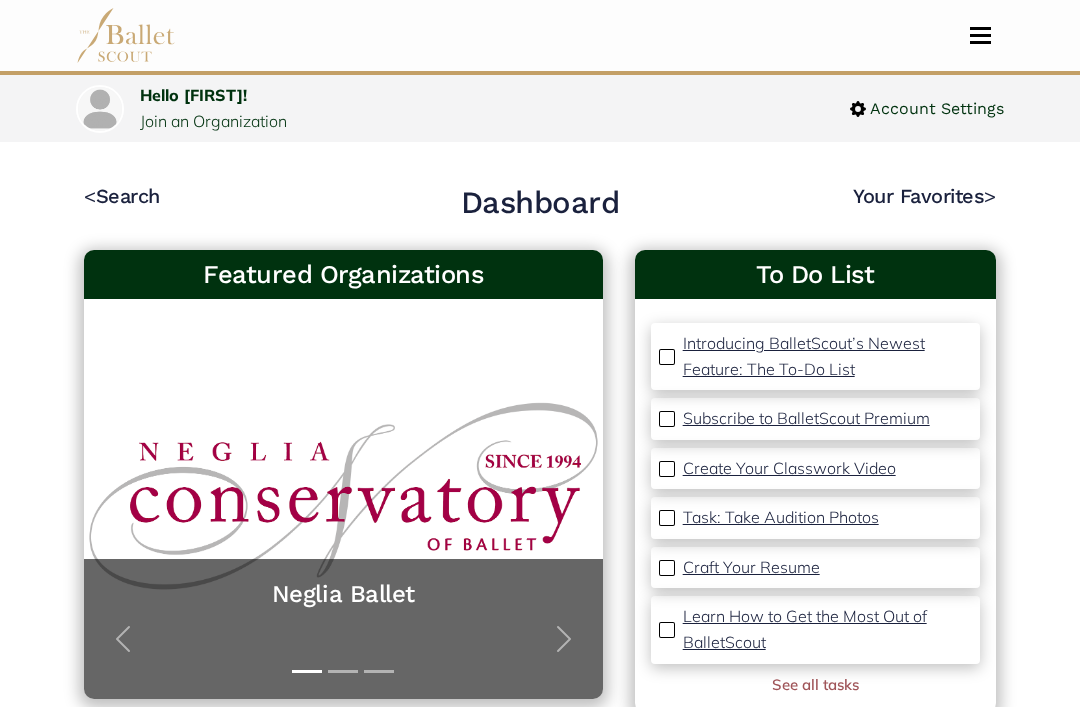 scroll, scrollTop: 0, scrollLeft: 0, axis: both 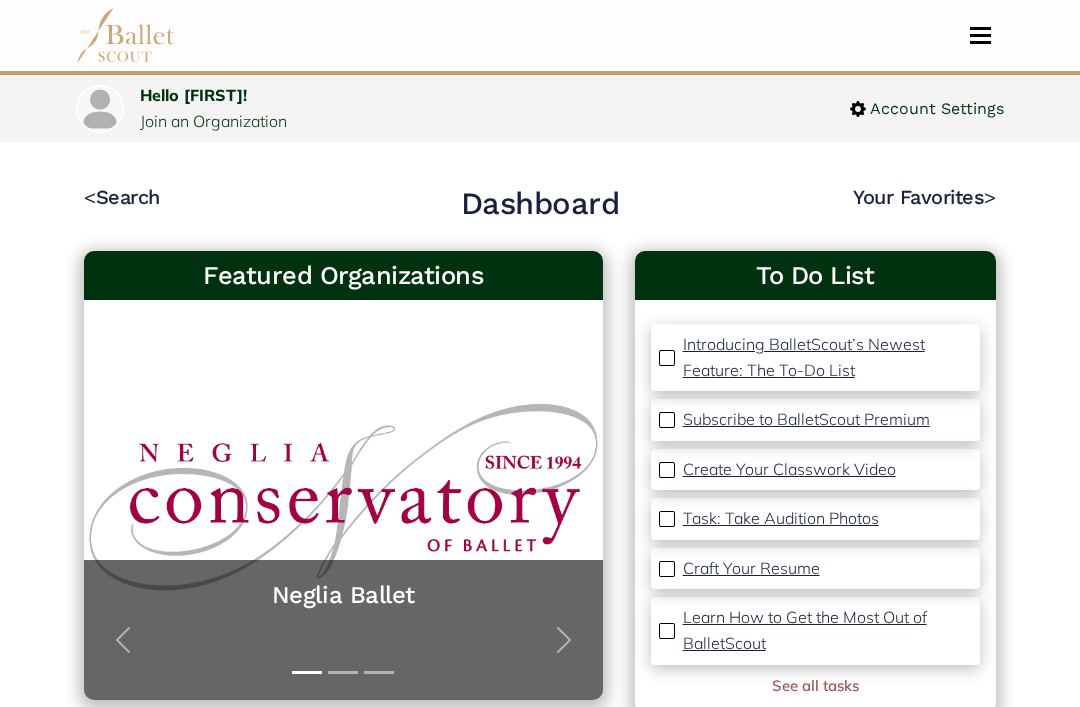 click on "<  Search" at bounding box center (122, 197) 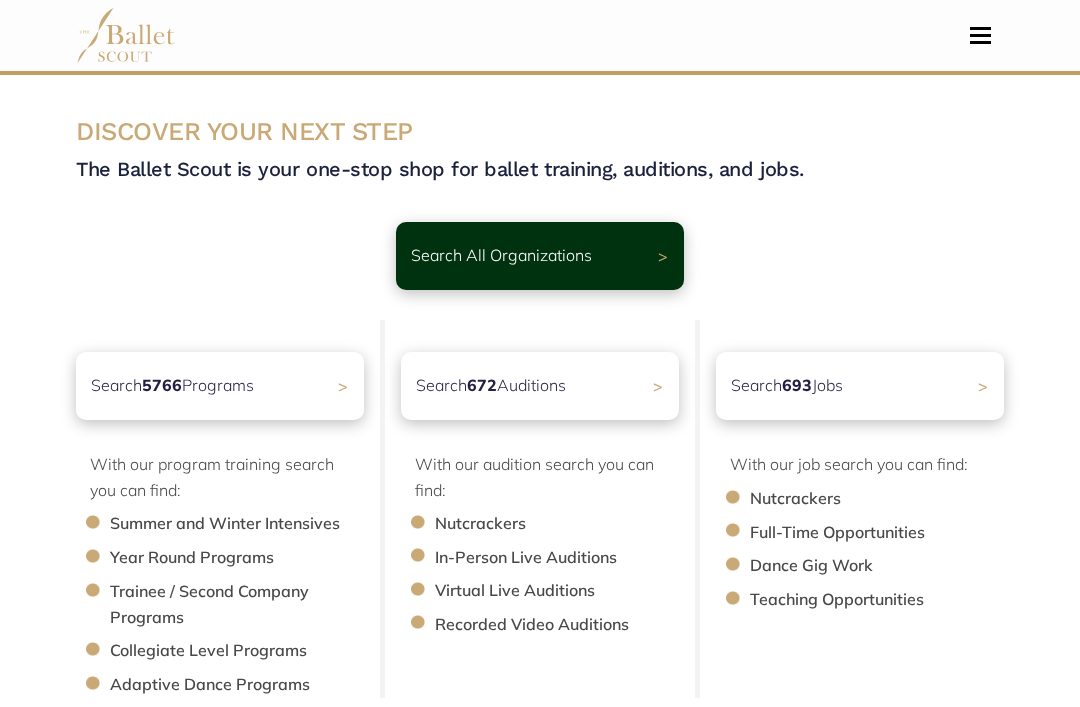 scroll, scrollTop: 0, scrollLeft: 0, axis: both 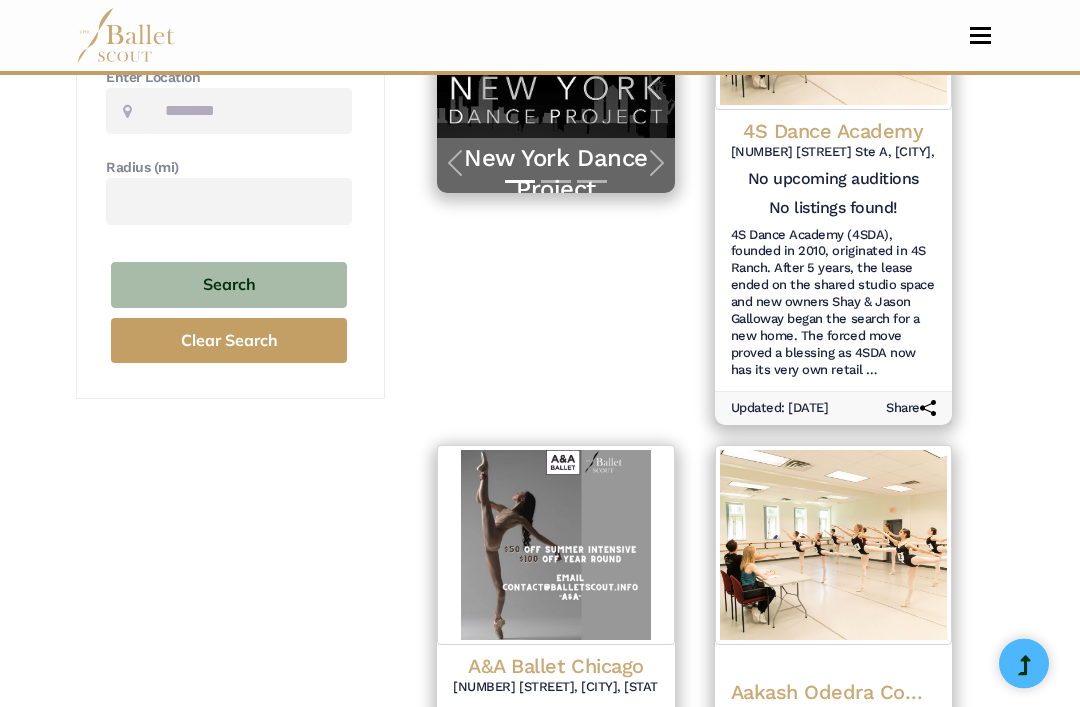 click on "Search" at bounding box center (229, 286) 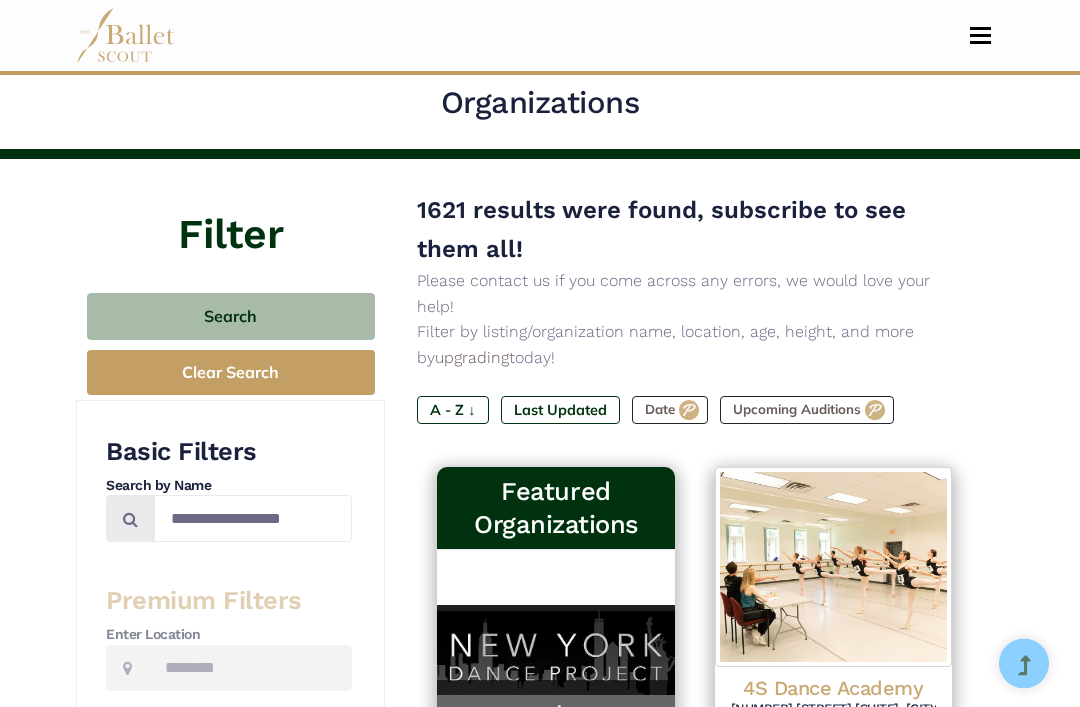 scroll, scrollTop: 0, scrollLeft: 0, axis: both 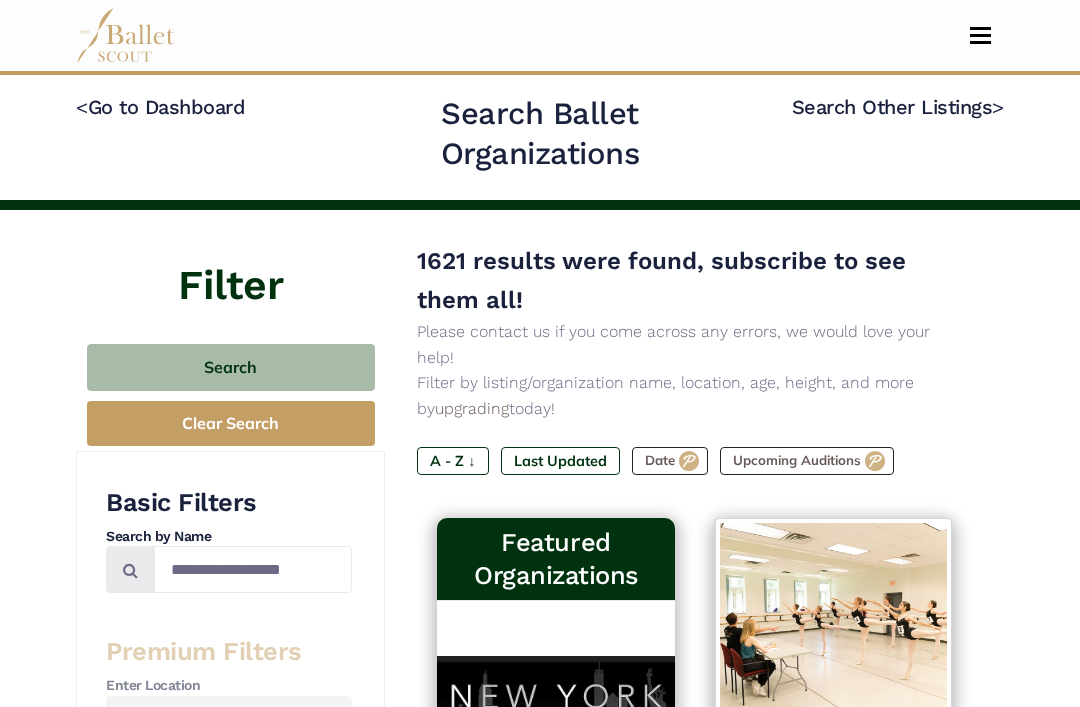 click on "Search" at bounding box center [231, 367] 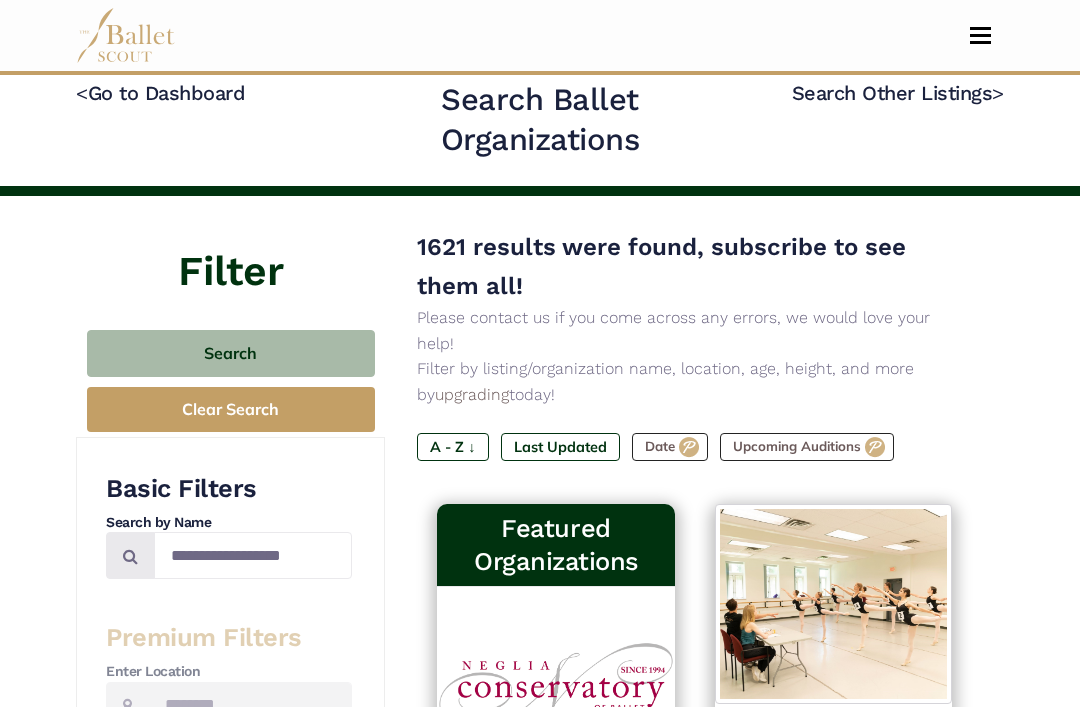 scroll, scrollTop: 0, scrollLeft: 0, axis: both 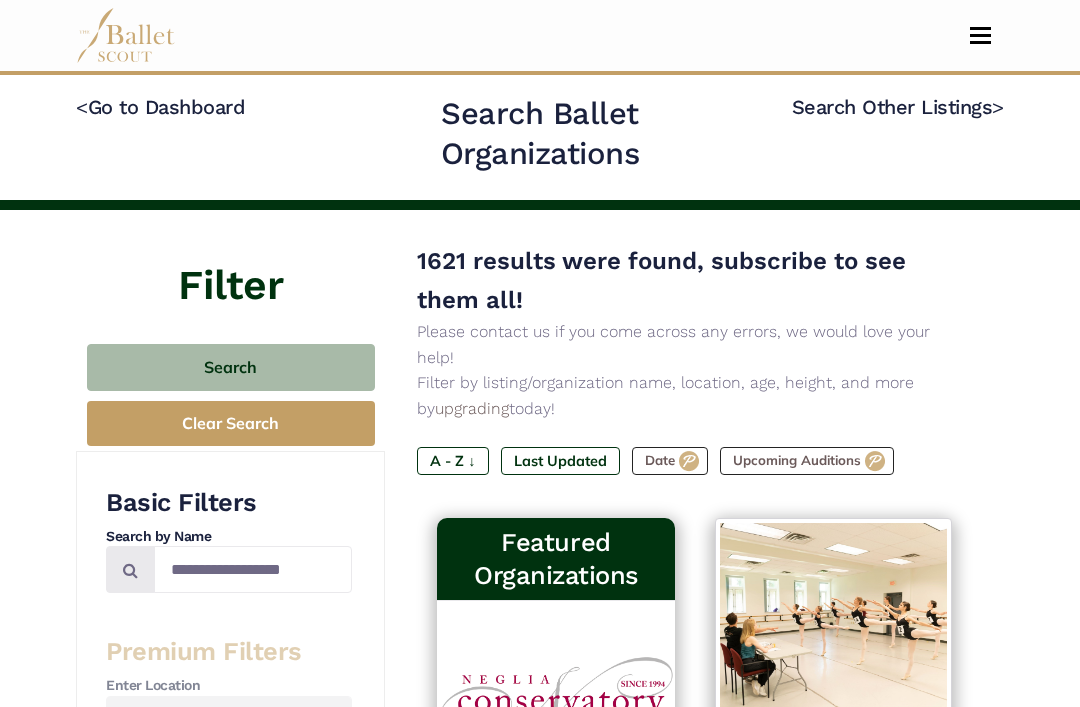 click on "<  Go to Dashboard" at bounding box center [160, 107] 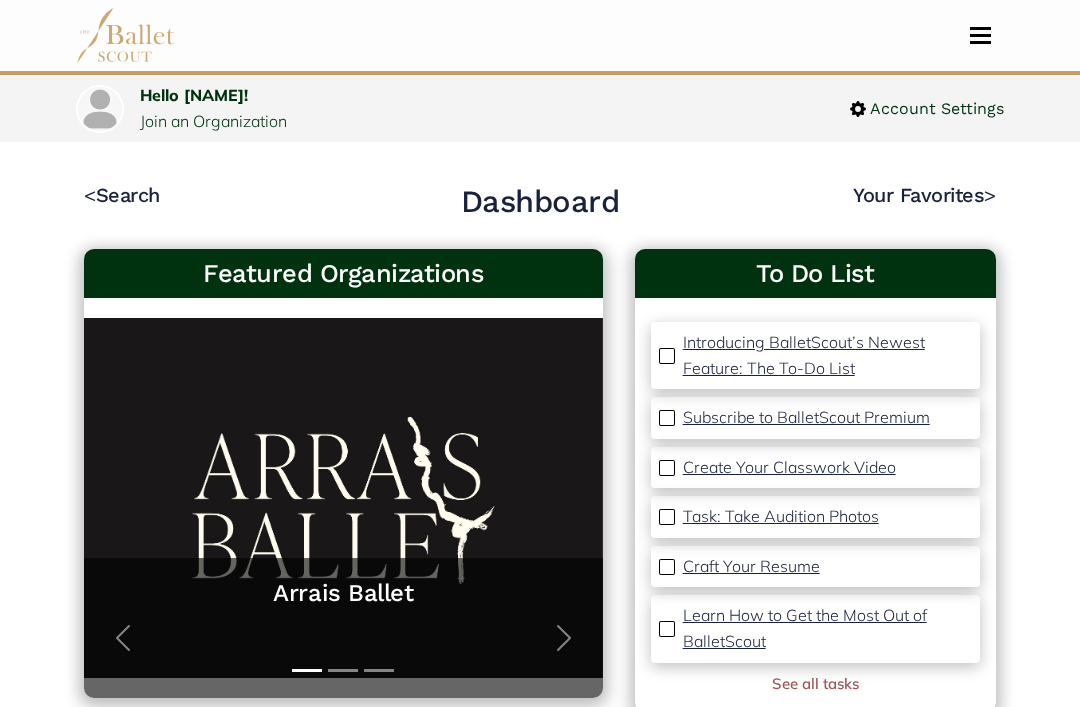 scroll, scrollTop: 0, scrollLeft: 0, axis: both 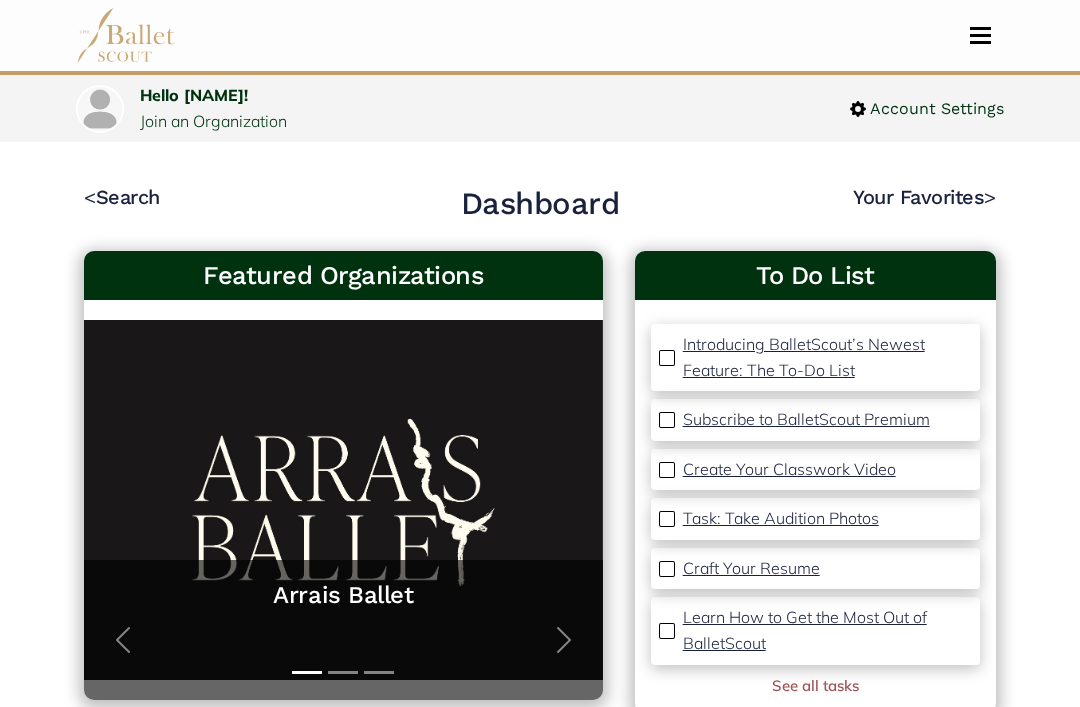 click on "Your Favorites  >" at bounding box center [924, 197] 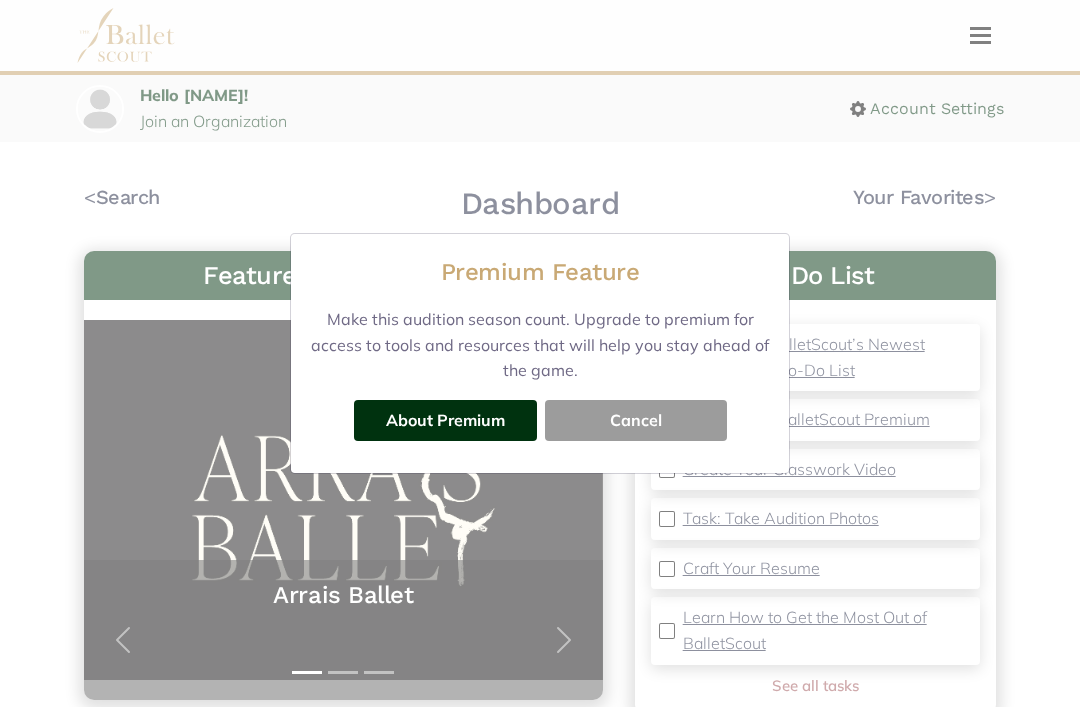 click on "Cancel" at bounding box center [636, 420] 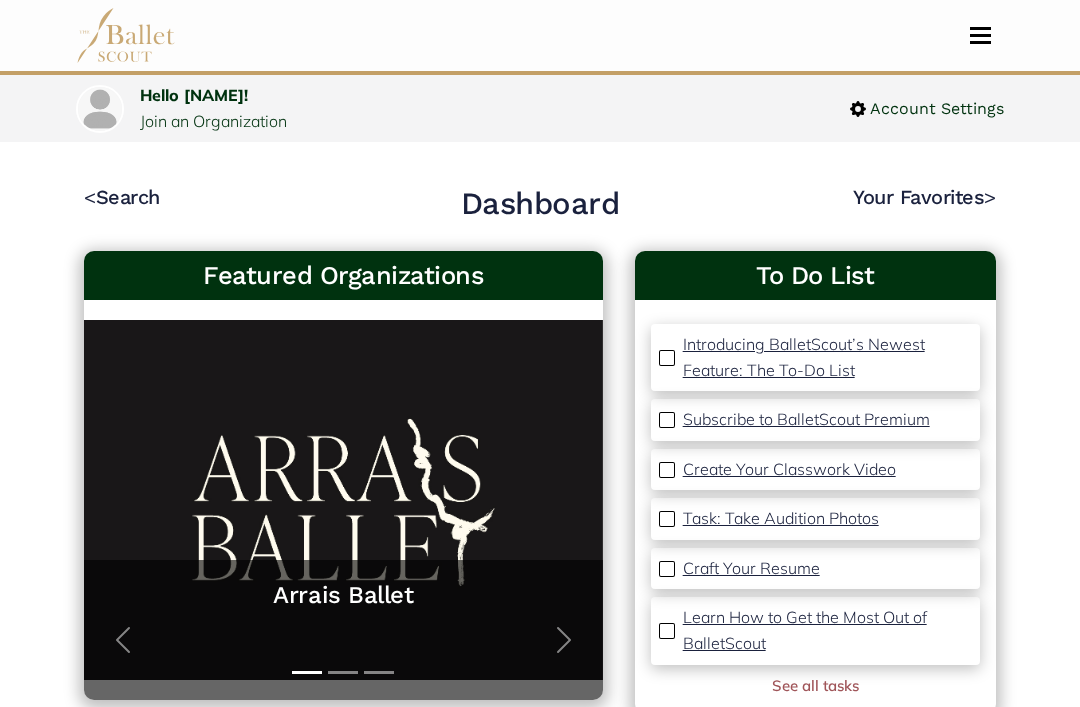 click at bounding box center [980, 35] 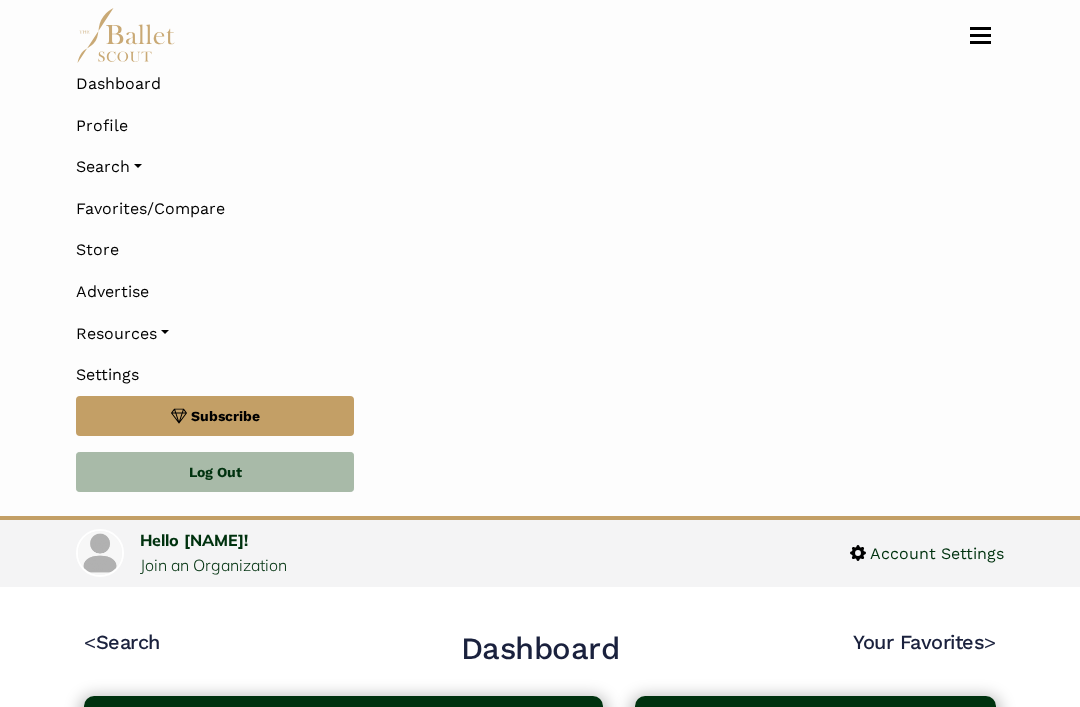 click on "Search" at bounding box center (540, 167) 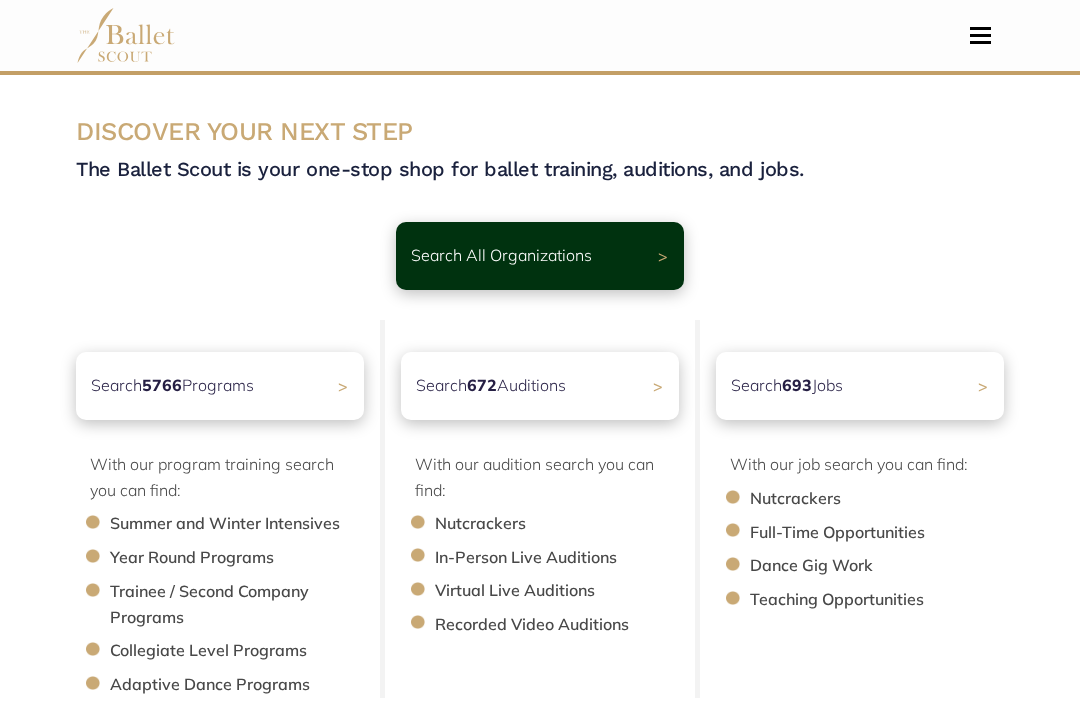 scroll, scrollTop: 0, scrollLeft: 0, axis: both 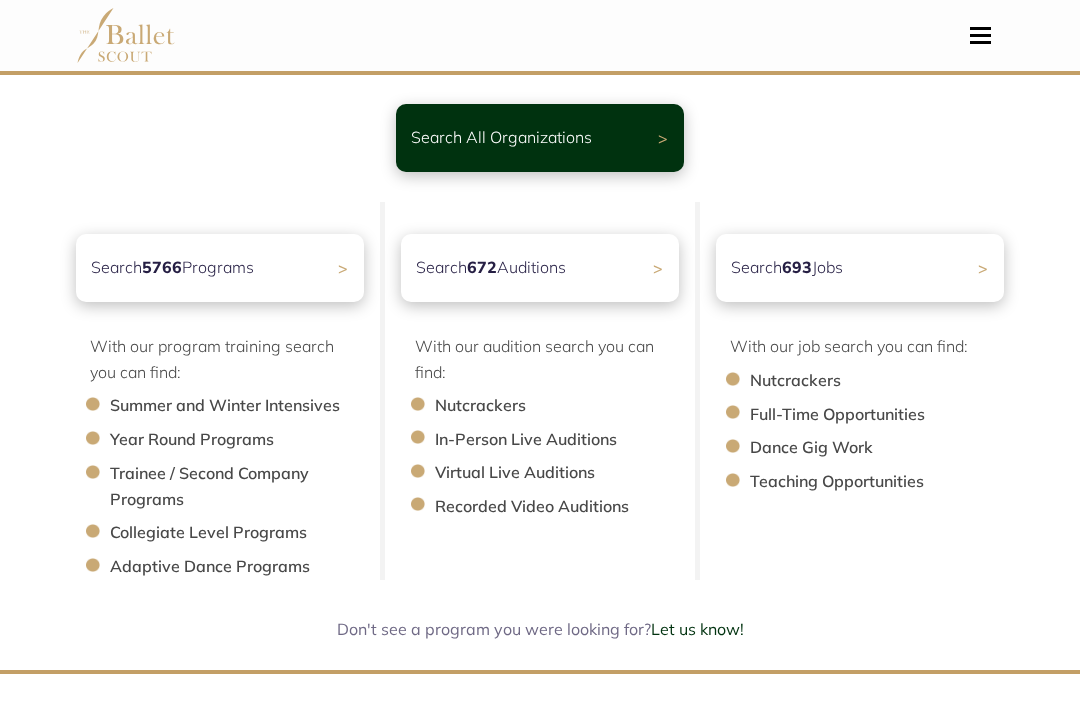click on "Search  5766  Programs   >" at bounding box center [220, 268] 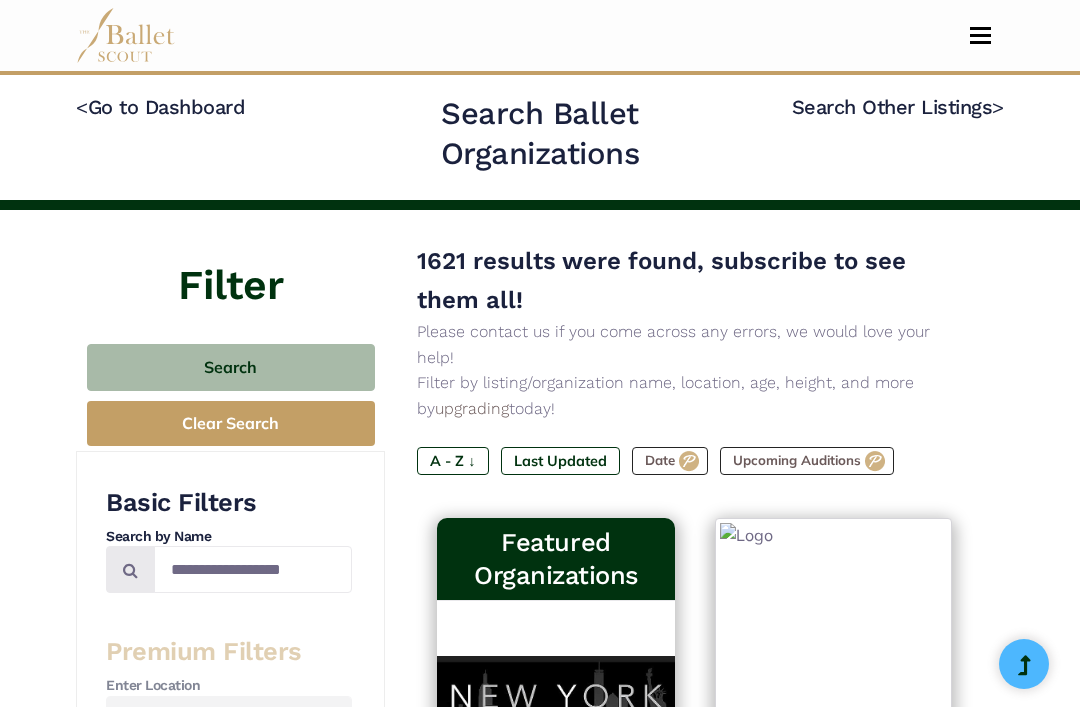 scroll, scrollTop: 0, scrollLeft: 0, axis: both 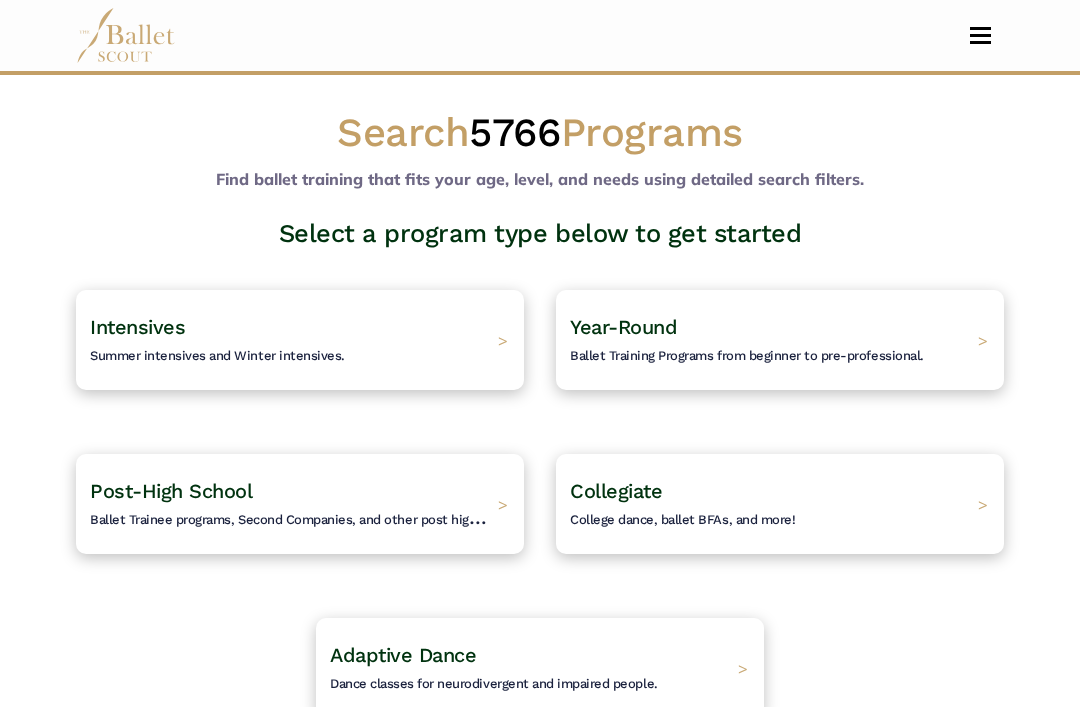click on "Intensives Summer
intensives and Winter intensives." at bounding box center [217, 340] 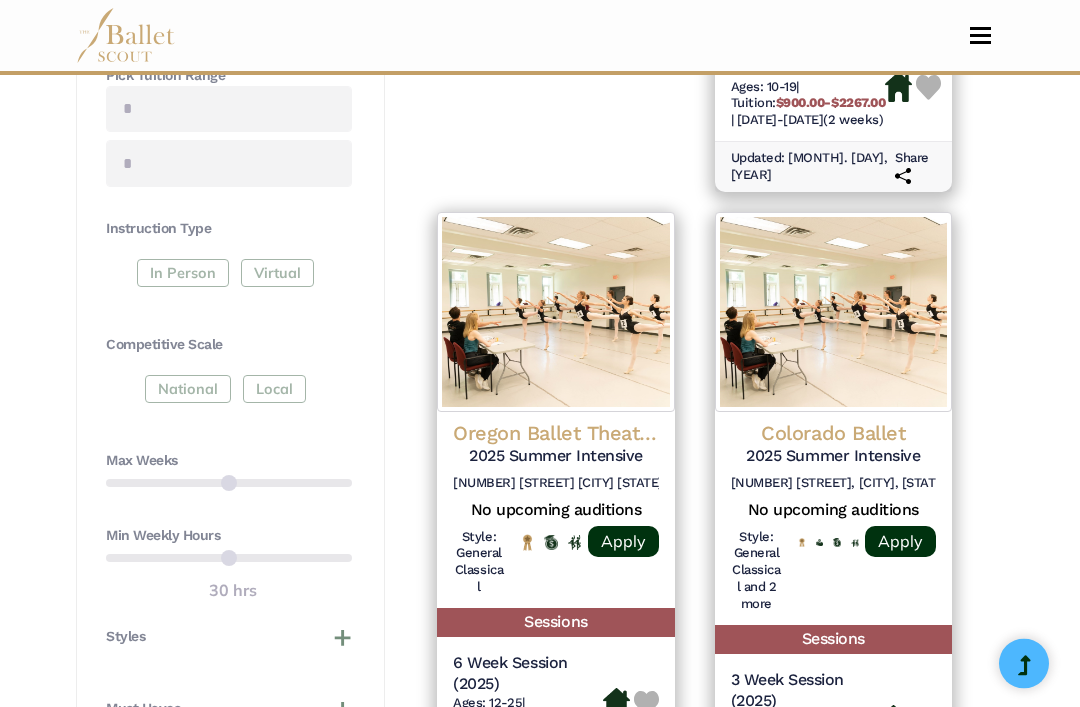 scroll, scrollTop: 979, scrollLeft: 0, axis: vertical 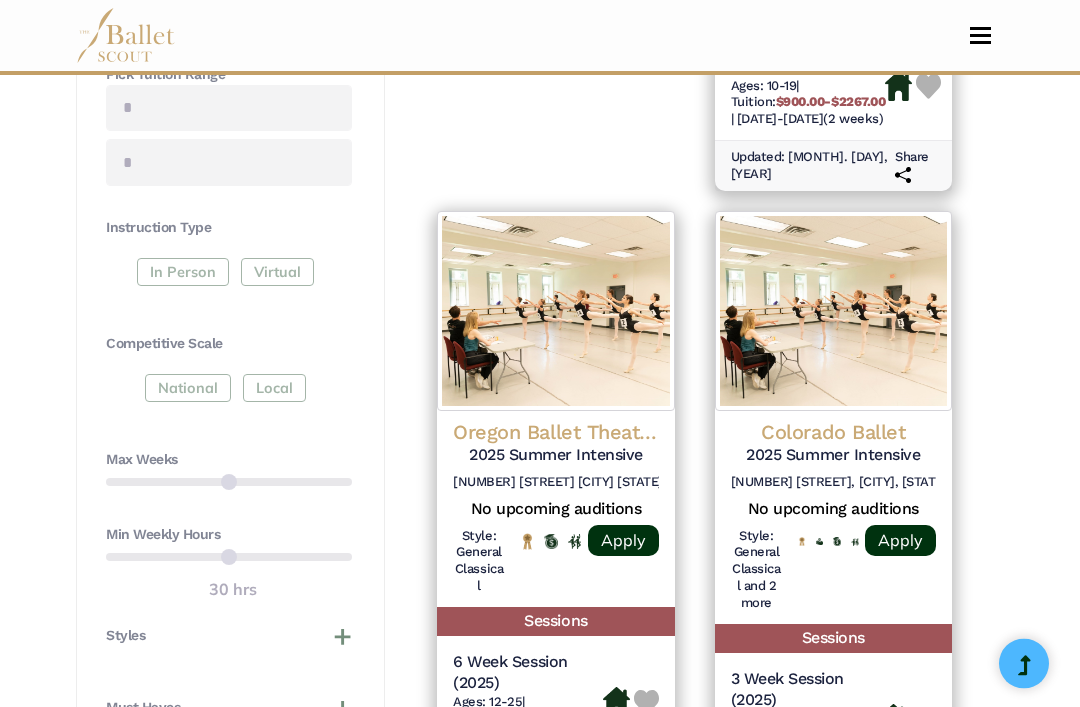 click on "In Person
Virtual" at bounding box center (229, 277) 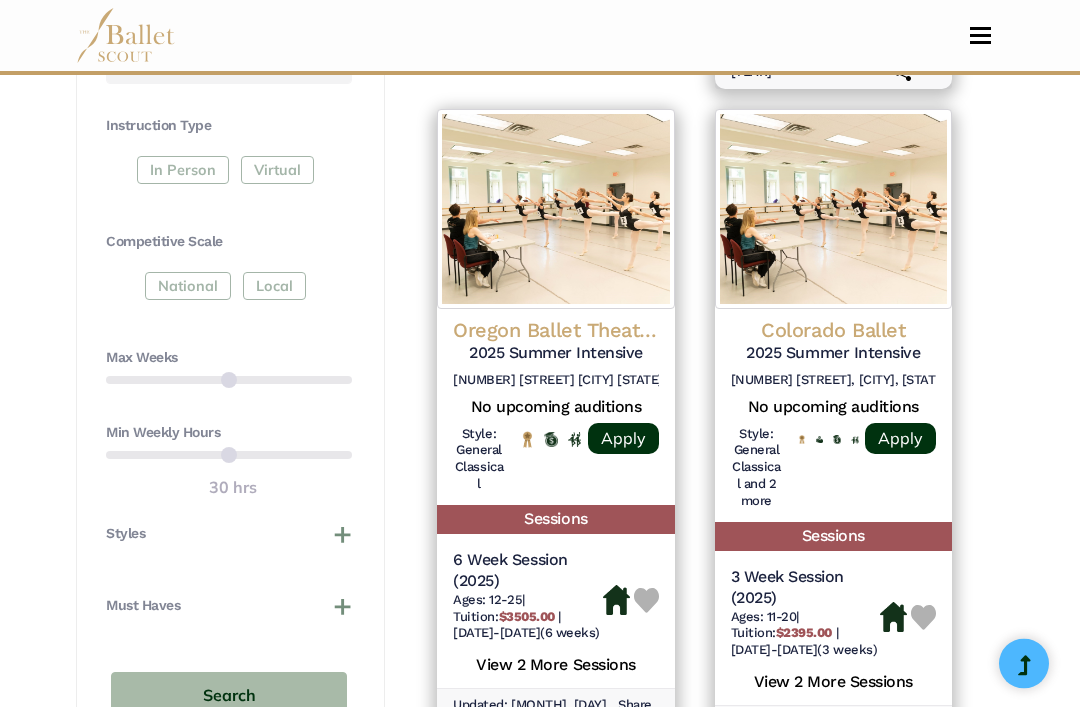 scroll, scrollTop: 1082, scrollLeft: 0, axis: vertical 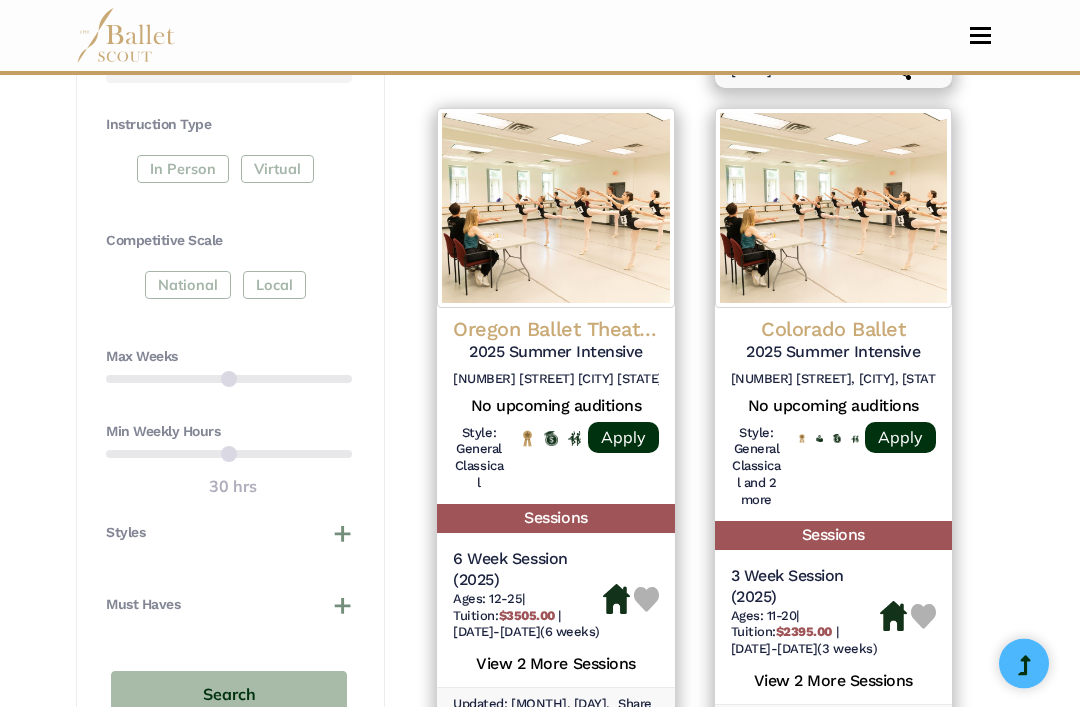 click on "Search" at bounding box center [229, 695] 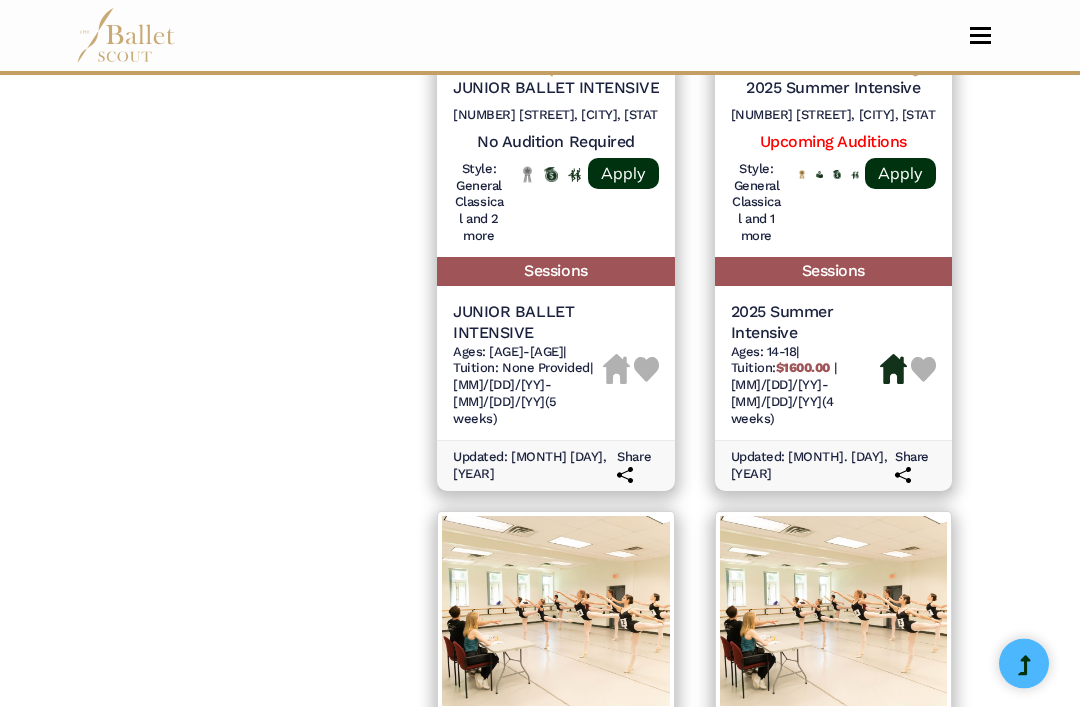 scroll, scrollTop: 3297, scrollLeft: 0, axis: vertical 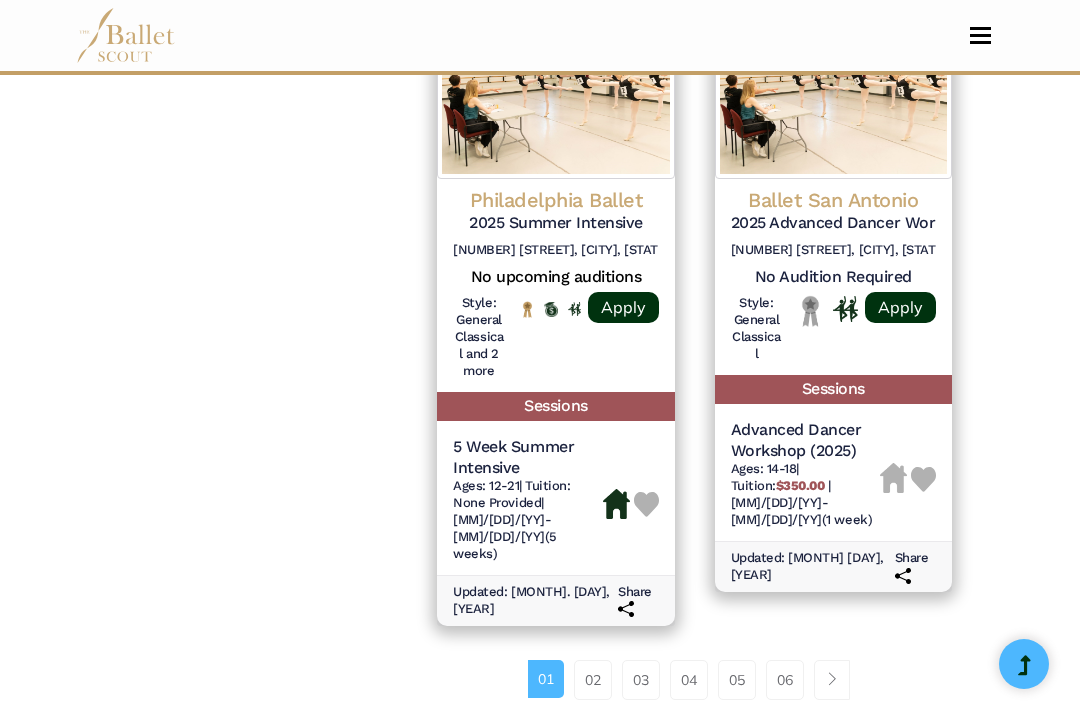 click on "02" at bounding box center (593, 680) 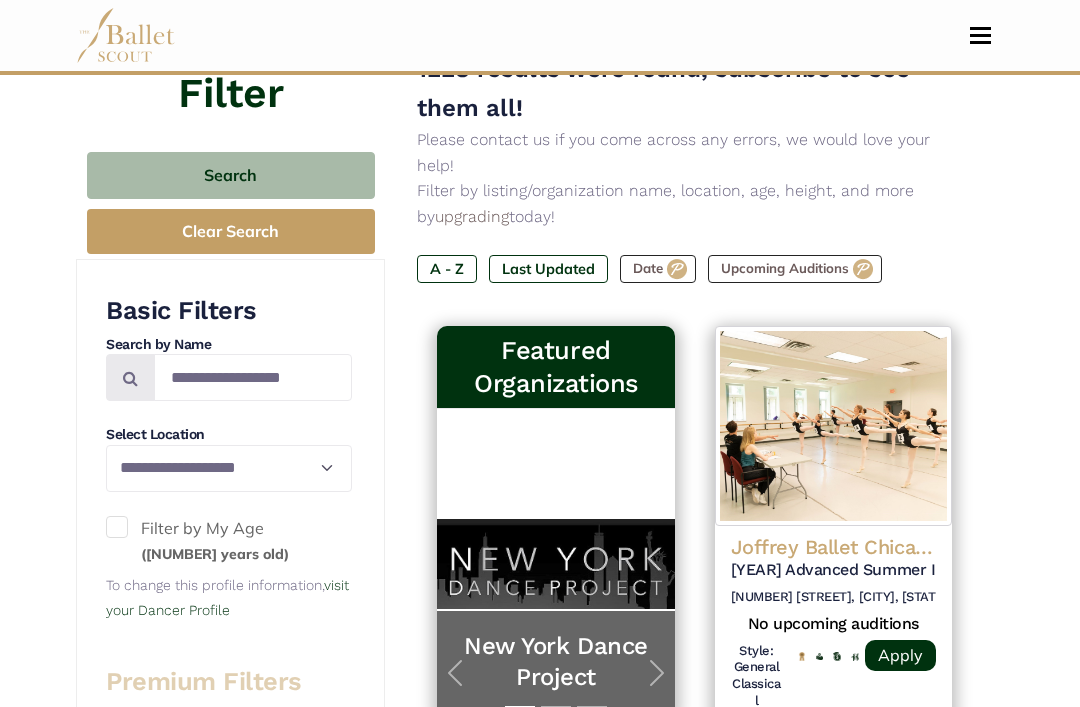 scroll, scrollTop: 247, scrollLeft: 0, axis: vertical 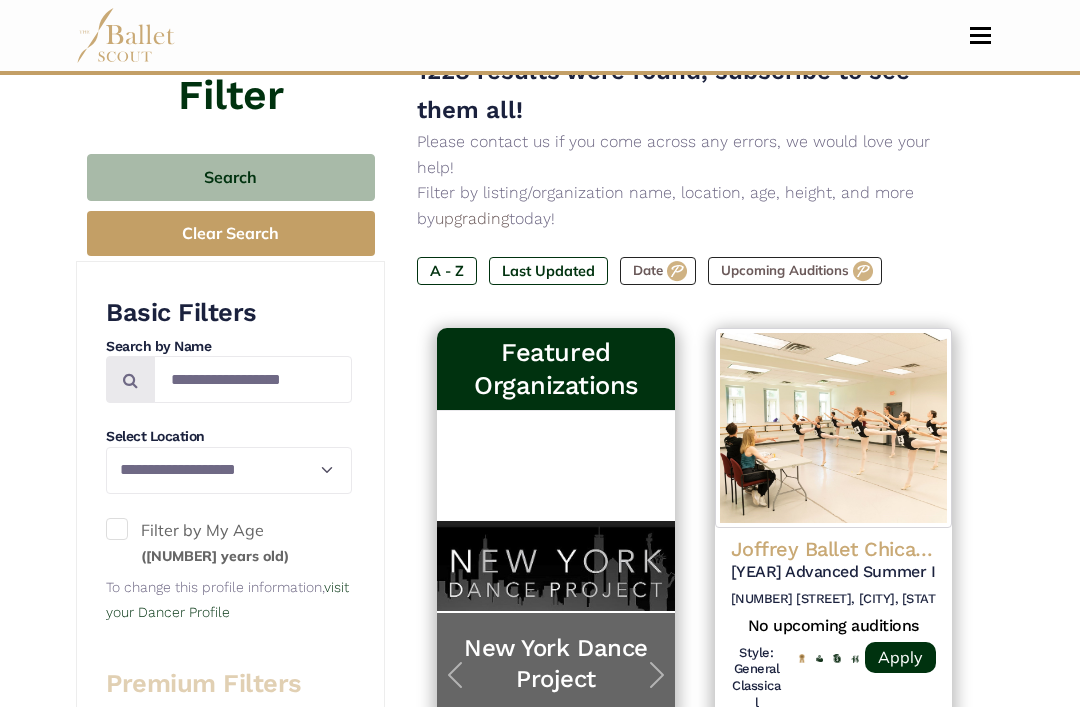 click on "Upcoming Auditions" at bounding box center [795, 271] 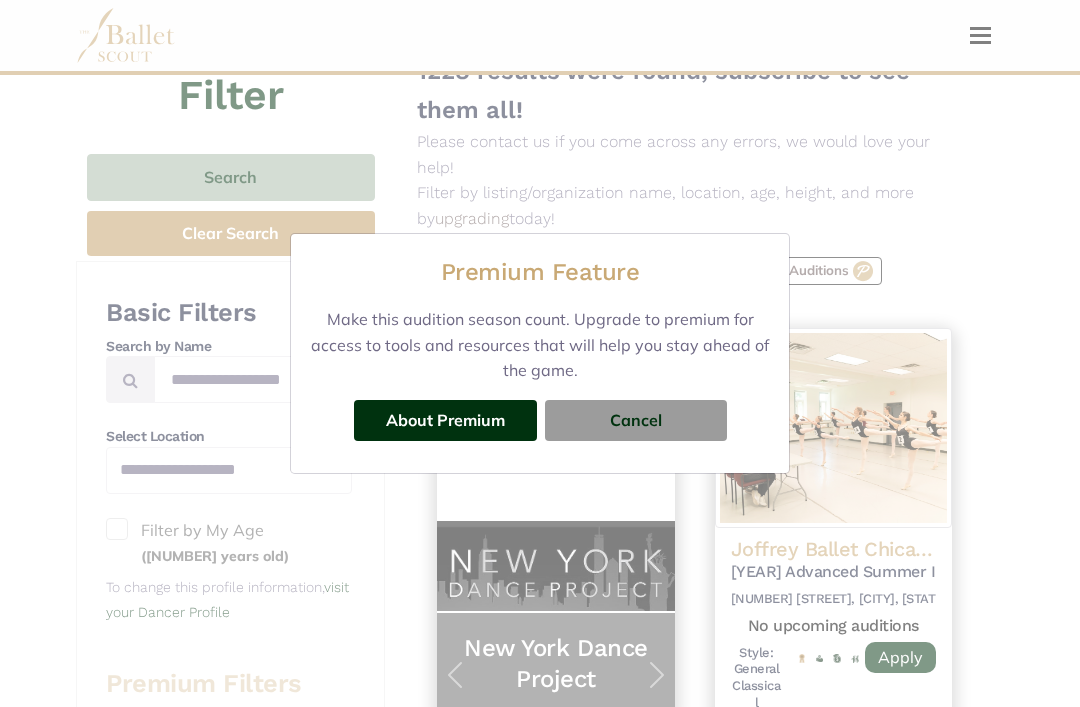 click on "Cancel" at bounding box center (636, 420) 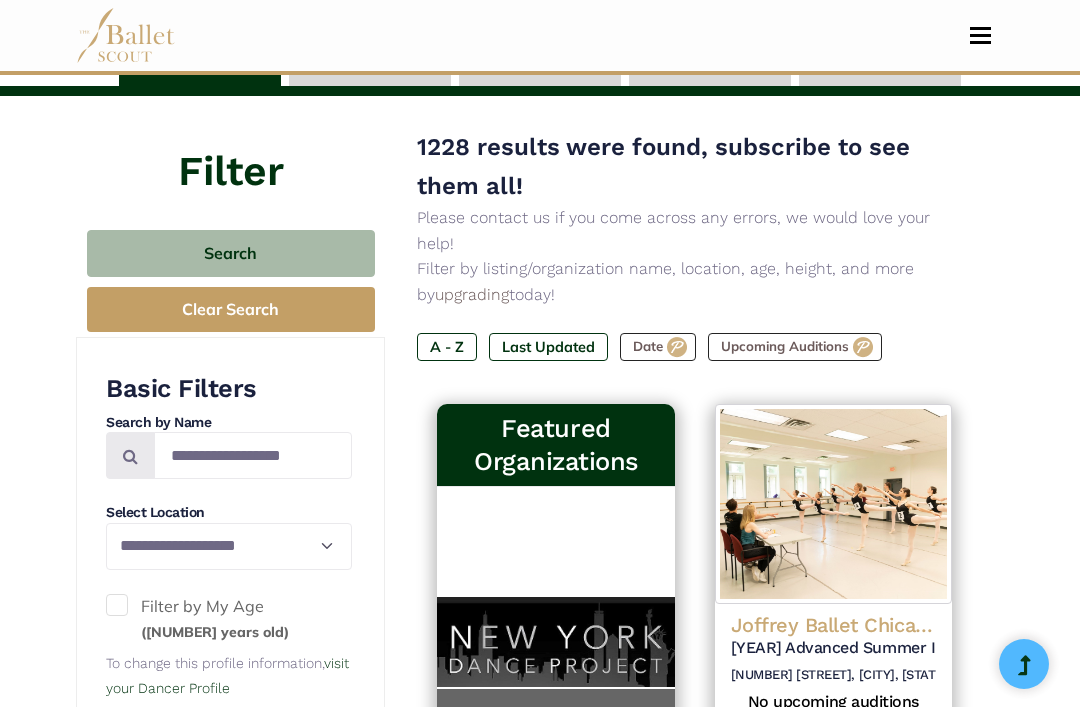 scroll, scrollTop: 0, scrollLeft: 0, axis: both 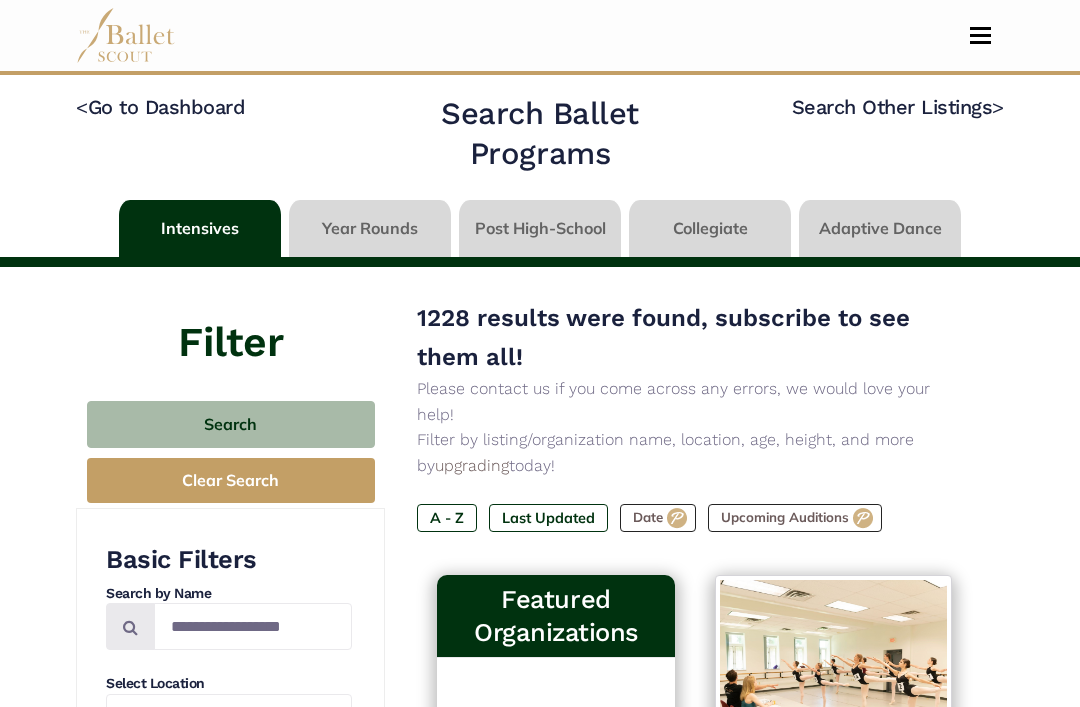 click at bounding box center [126, 35] 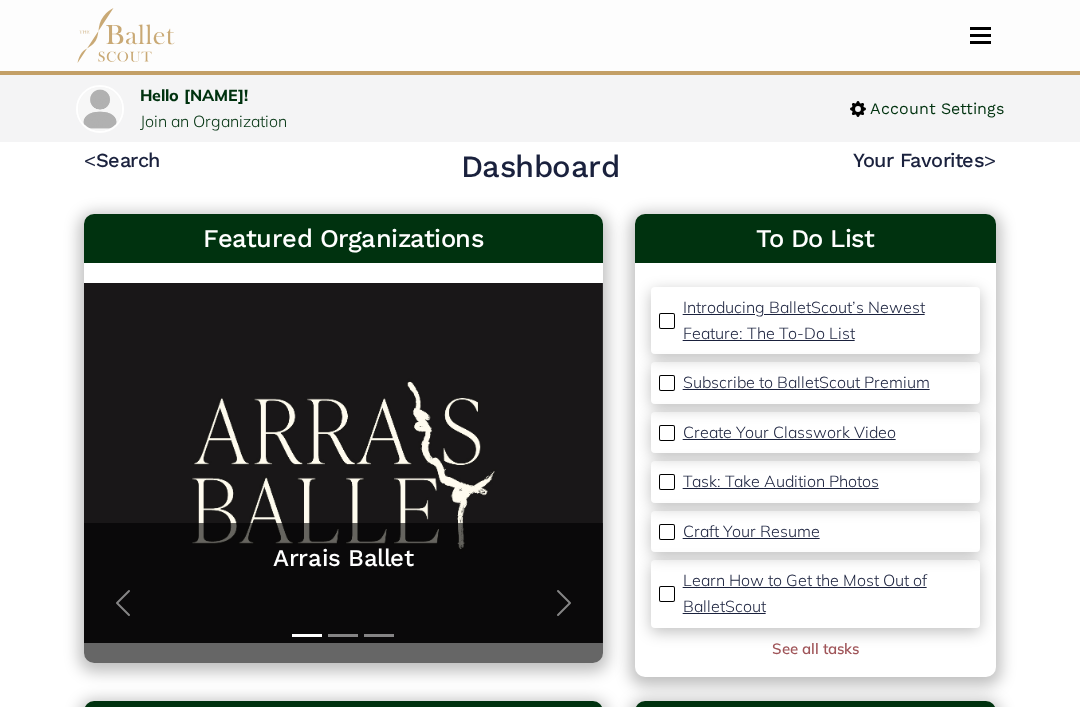 scroll, scrollTop: 0, scrollLeft: 0, axis: both 